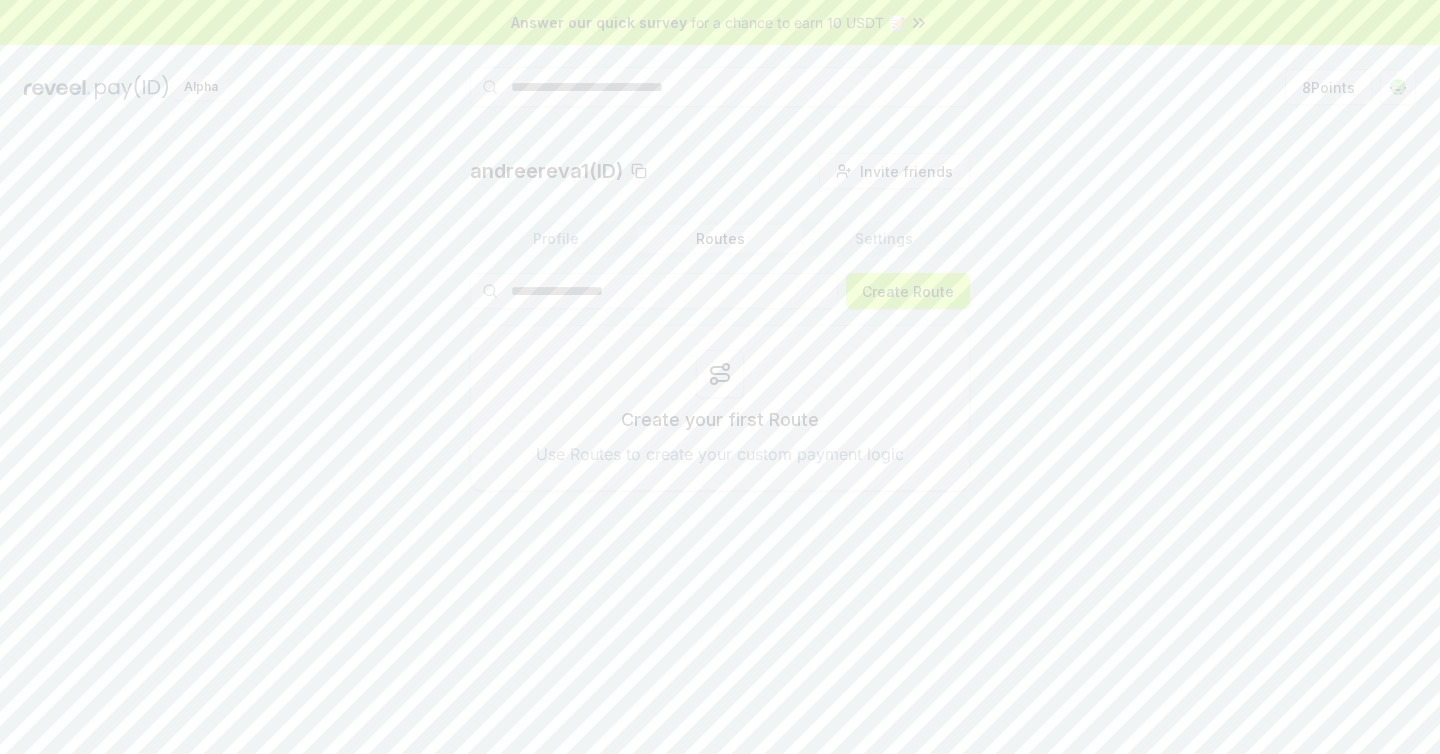 scroll, scrollTop: 0, scrollLeft: 0, axis: both 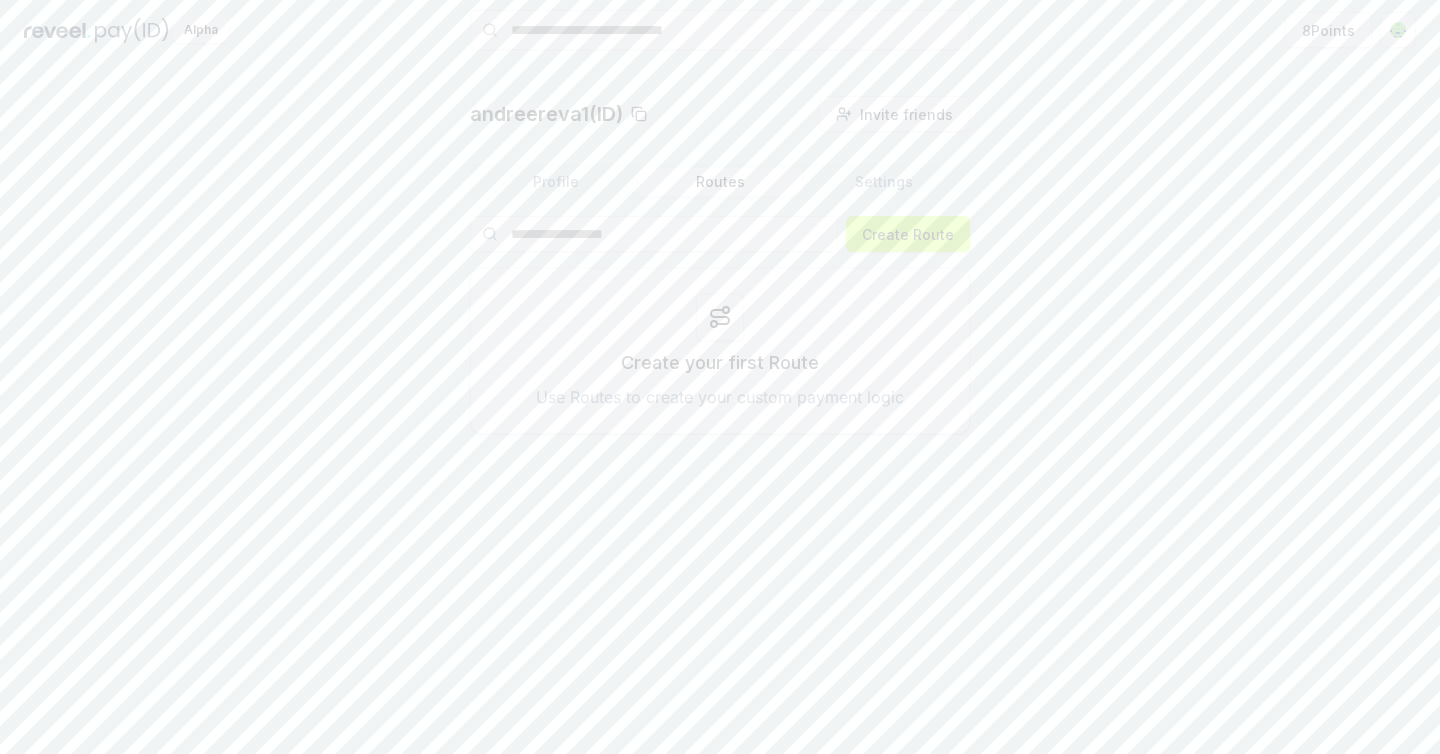 click on "Profile Routes Settings" at bounding box center [720, 182] 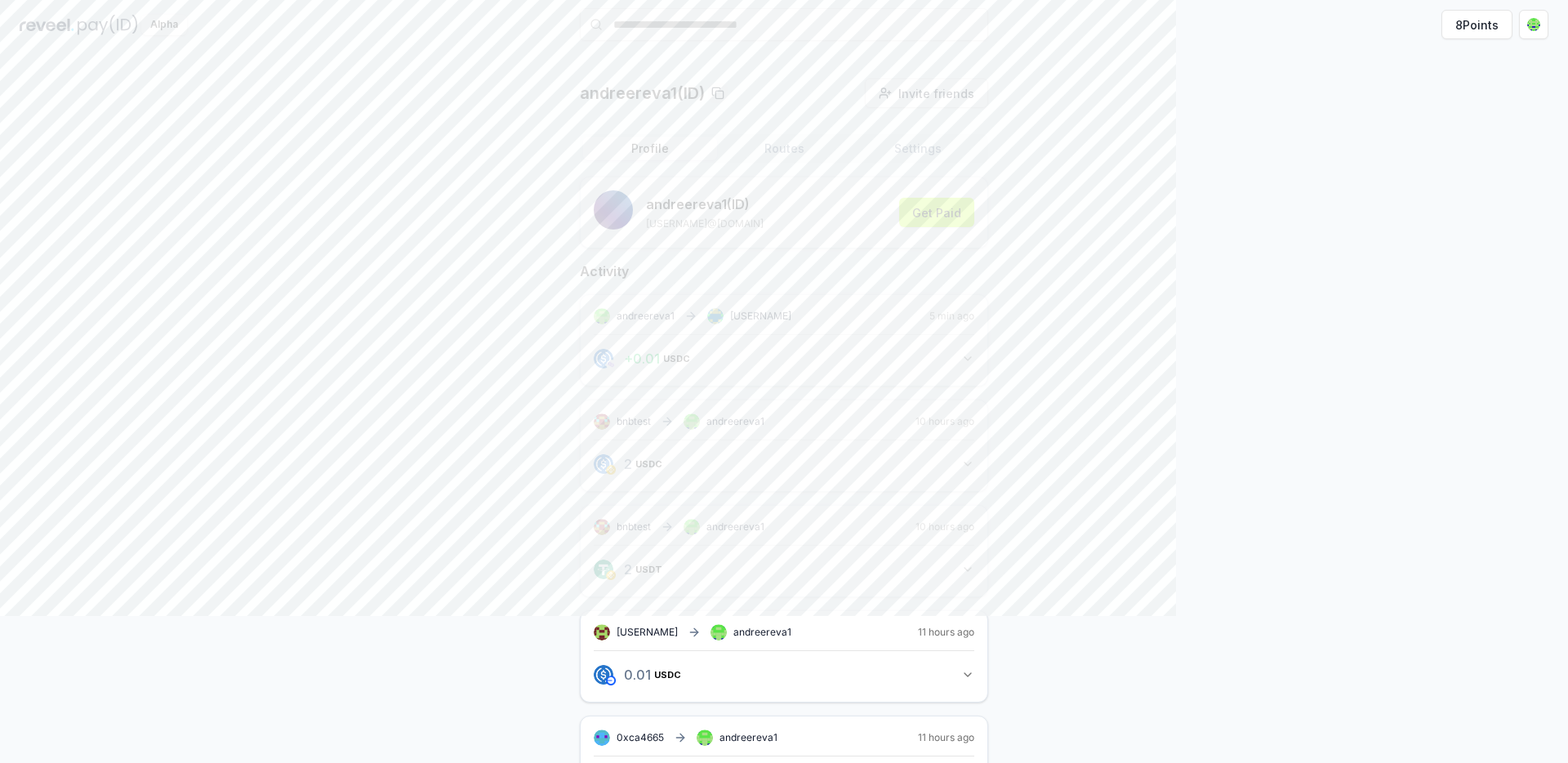 scroll, scrollTop: 47, scrollLeft: 0, axis: vertical 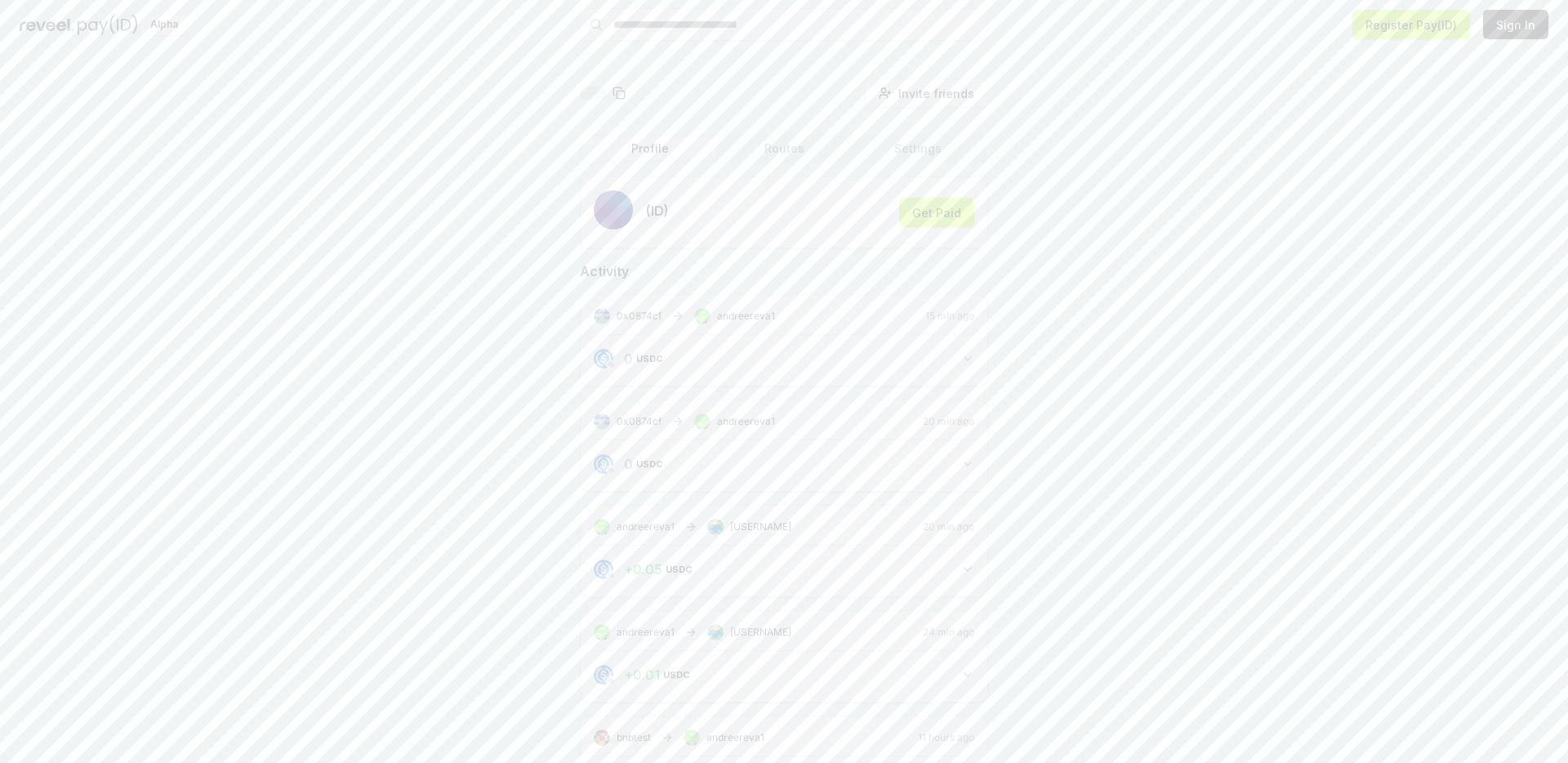 click on "Routes" at bounding box center (784, 149) 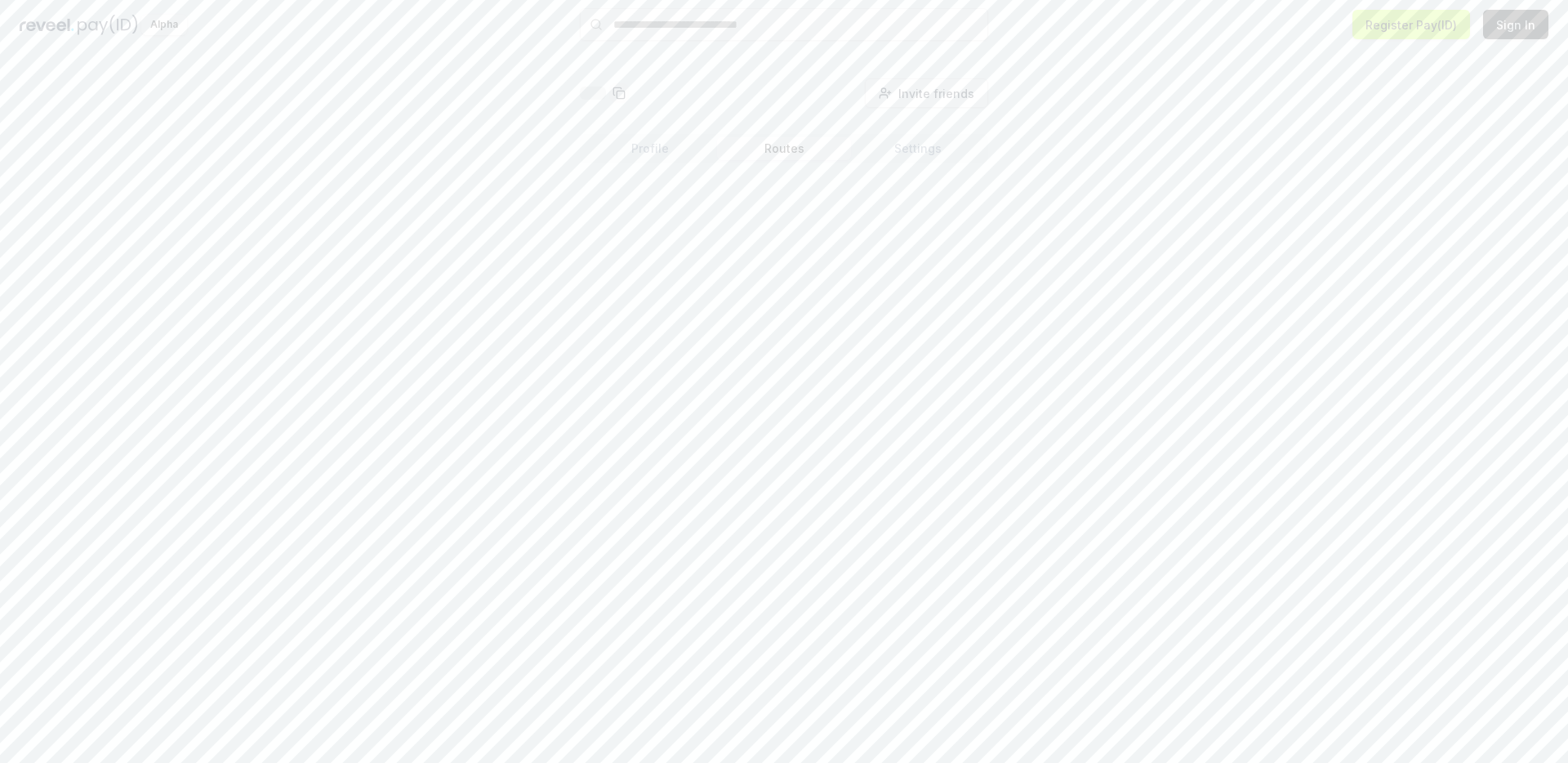 click on "Profile Routes Settings" at bounding box center (784, 149) 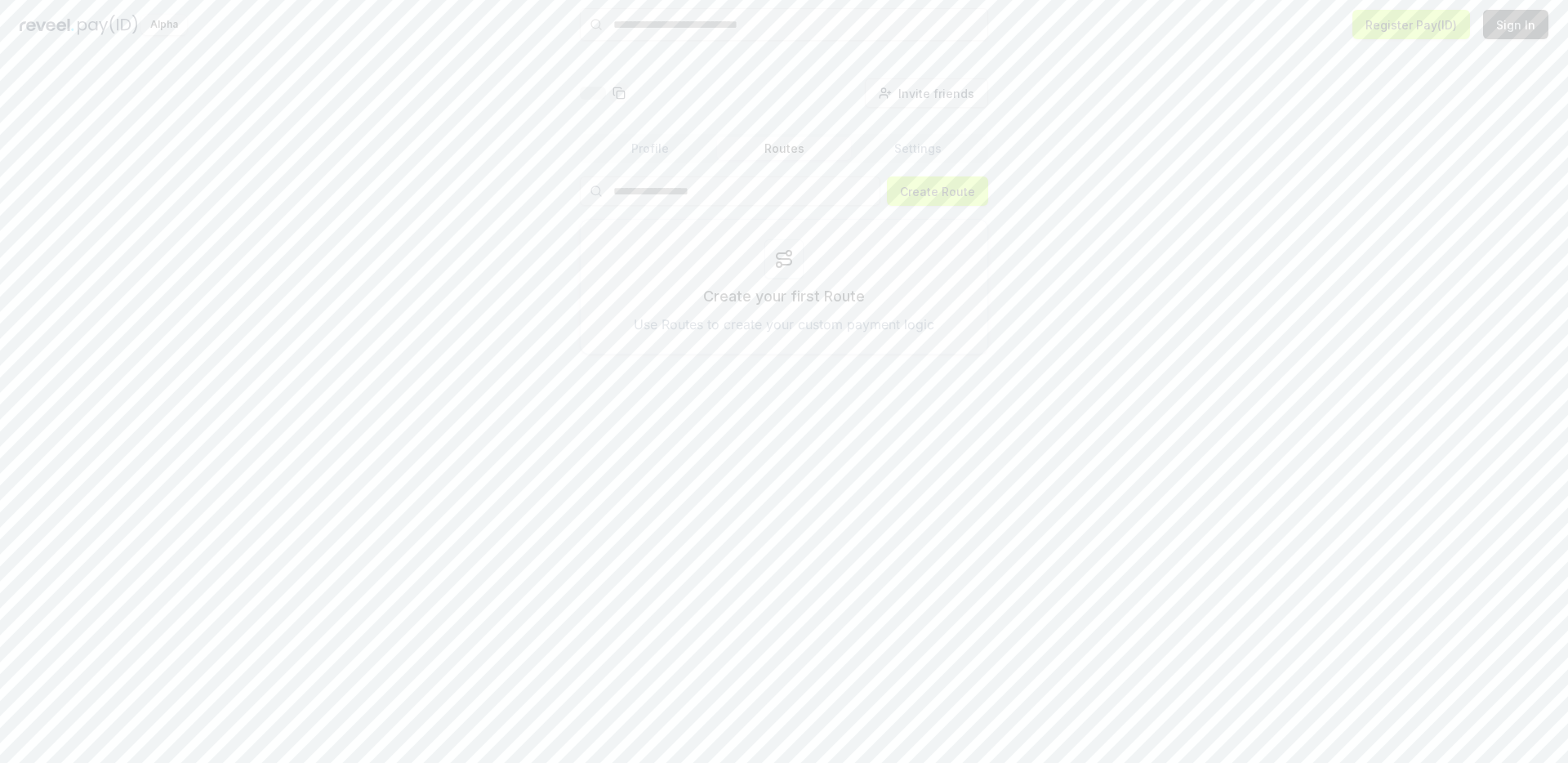 click at bounding box center (784, 25) 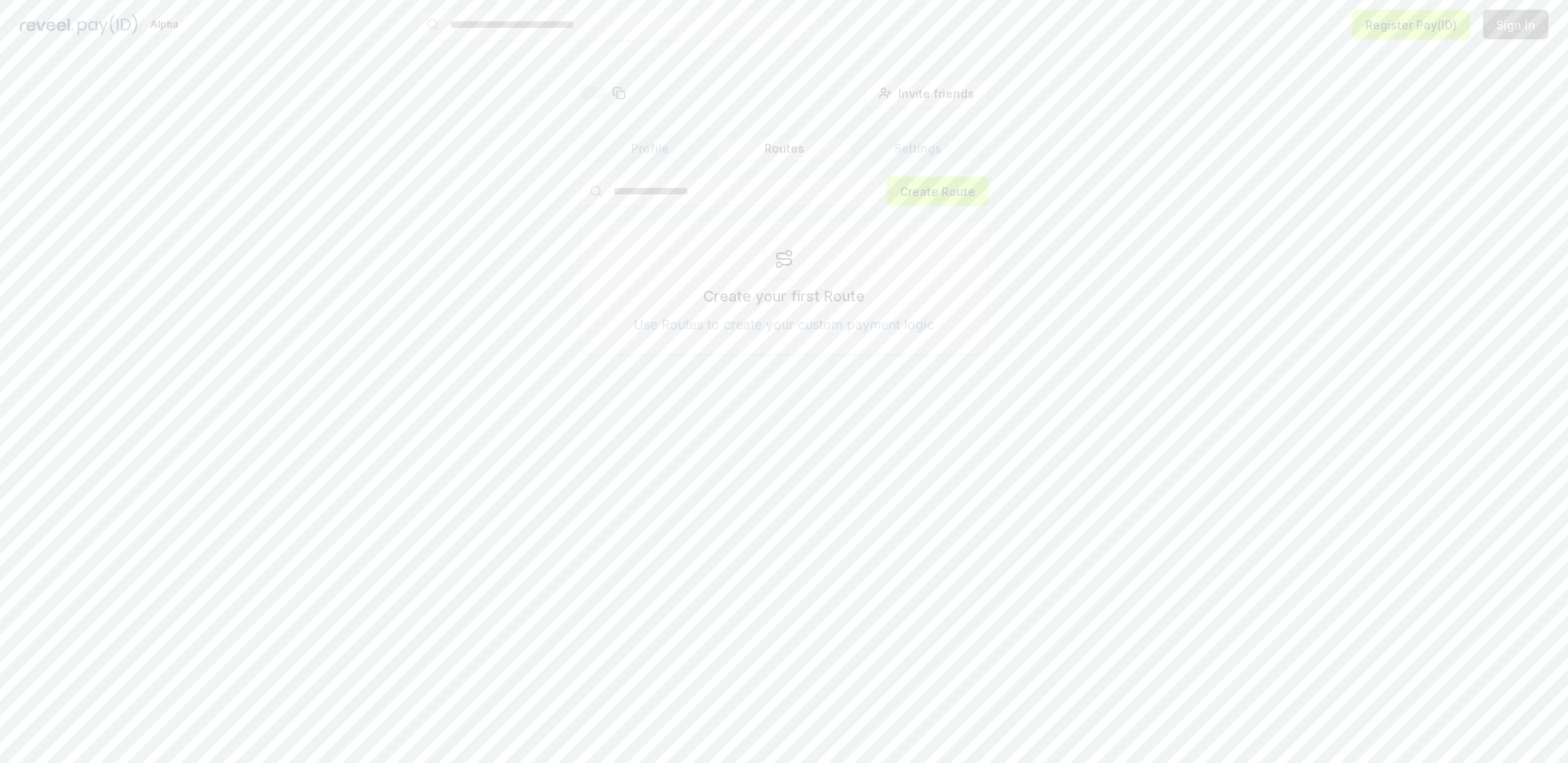 click on "Sign In" at bounding box center [1516, 25] 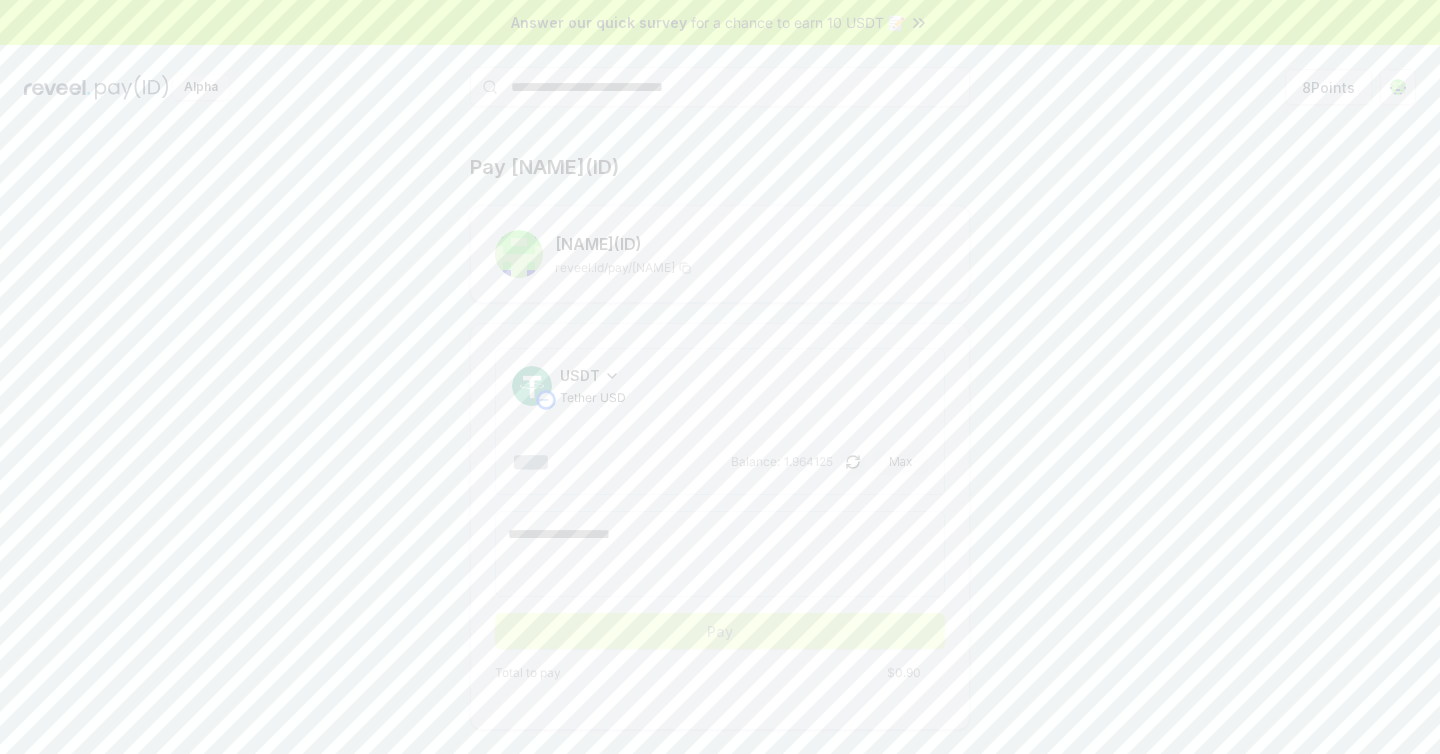 scroll, scrollTop: 0, scrollLeft: 0, axis: both 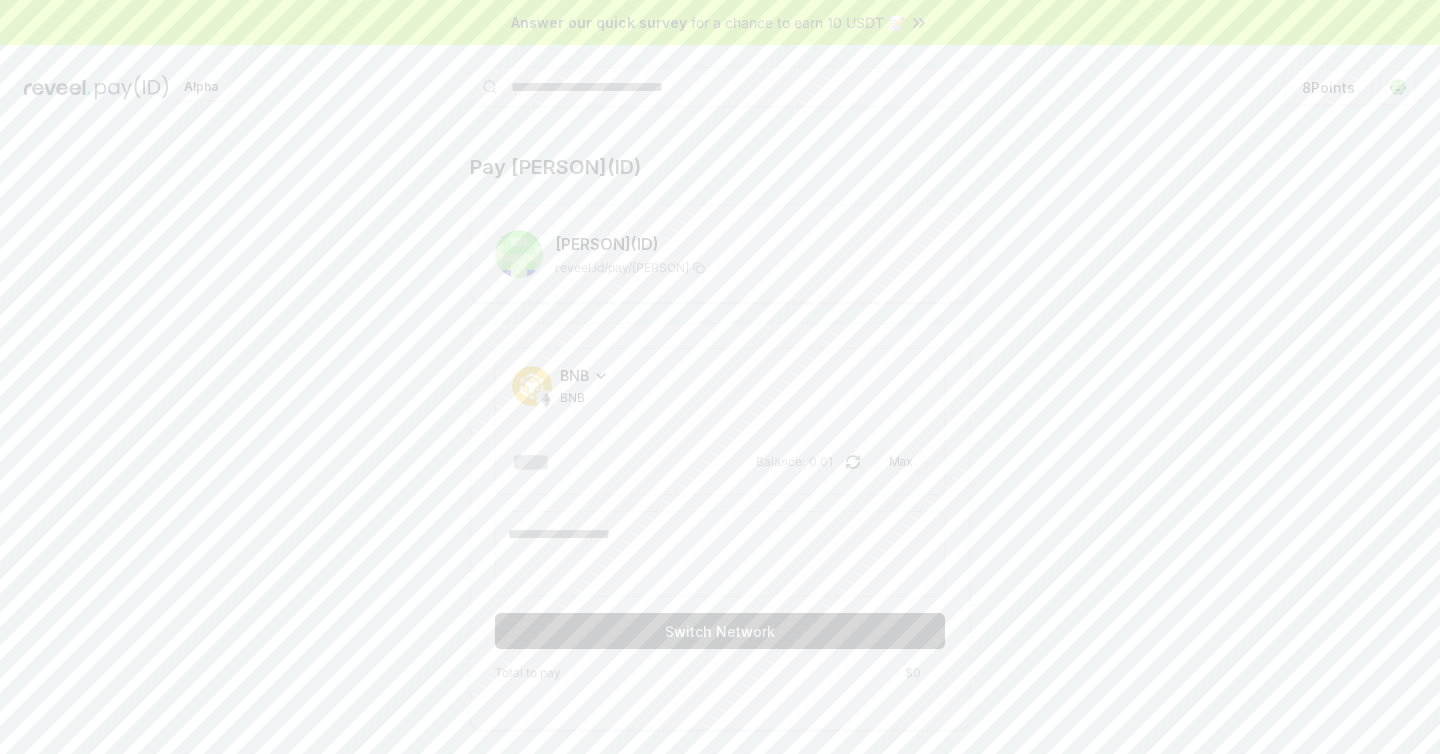 click on "BNB" at bounding box center [584, 398] 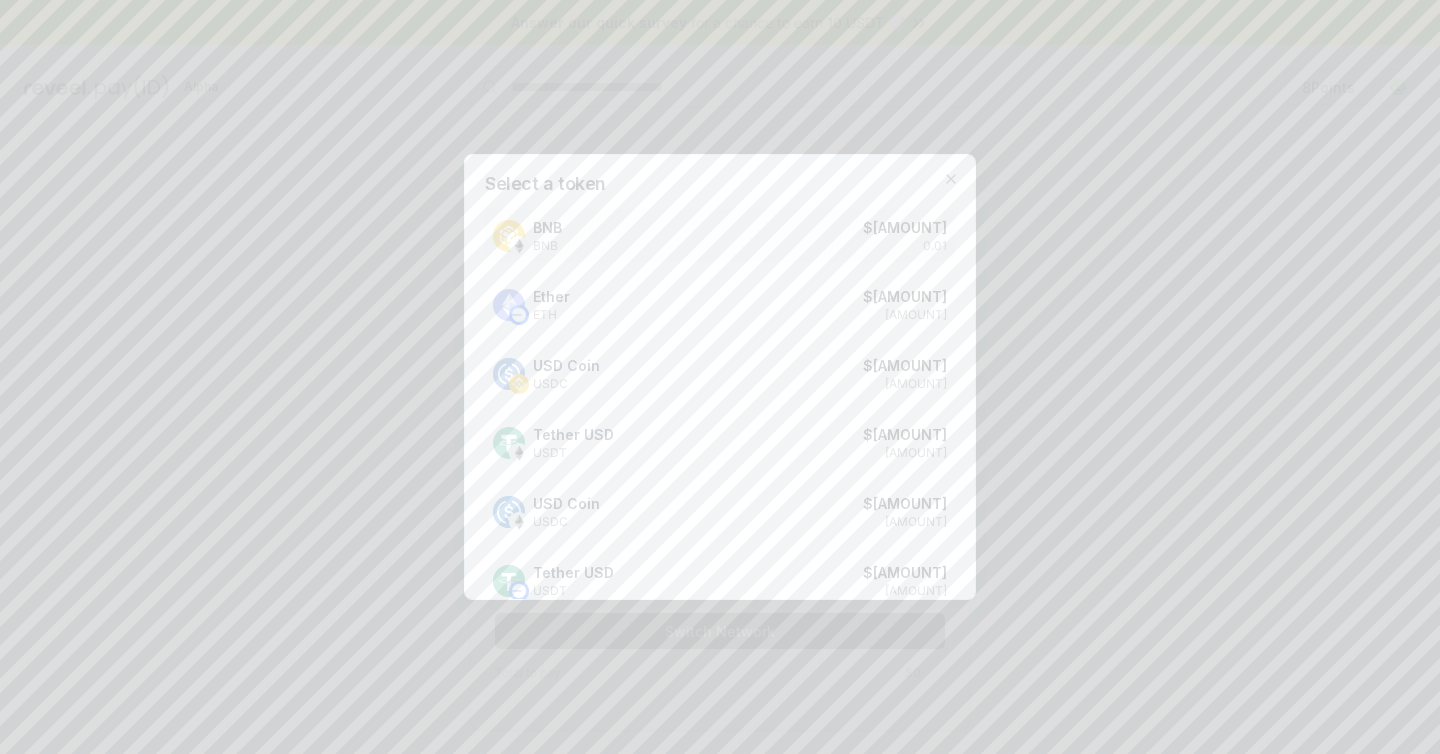 scroll, scrollTop: 93, scrollLeft: 0, axis: vertical 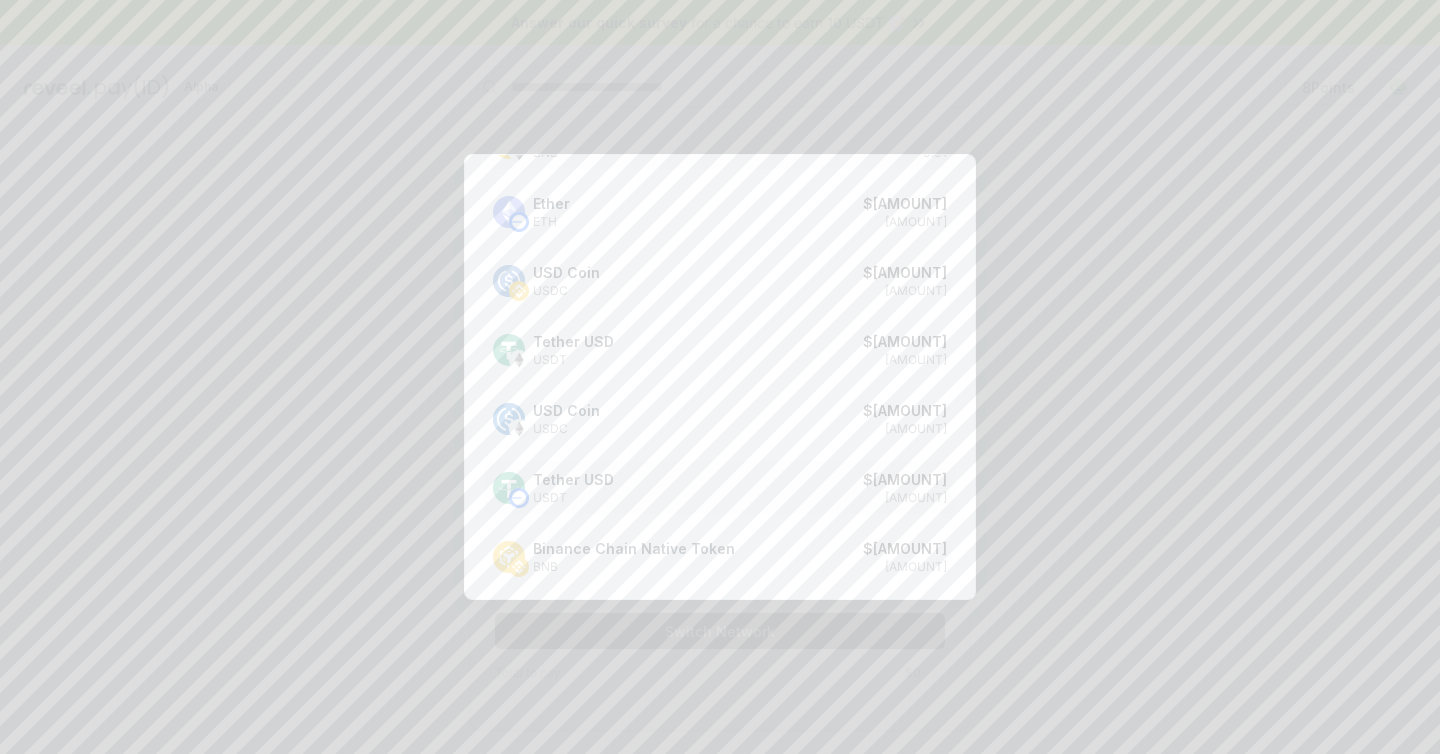 click on "Tether USD USDT $ [AMOUNT] [AMOUNT]" at bounding box center [720, 487] 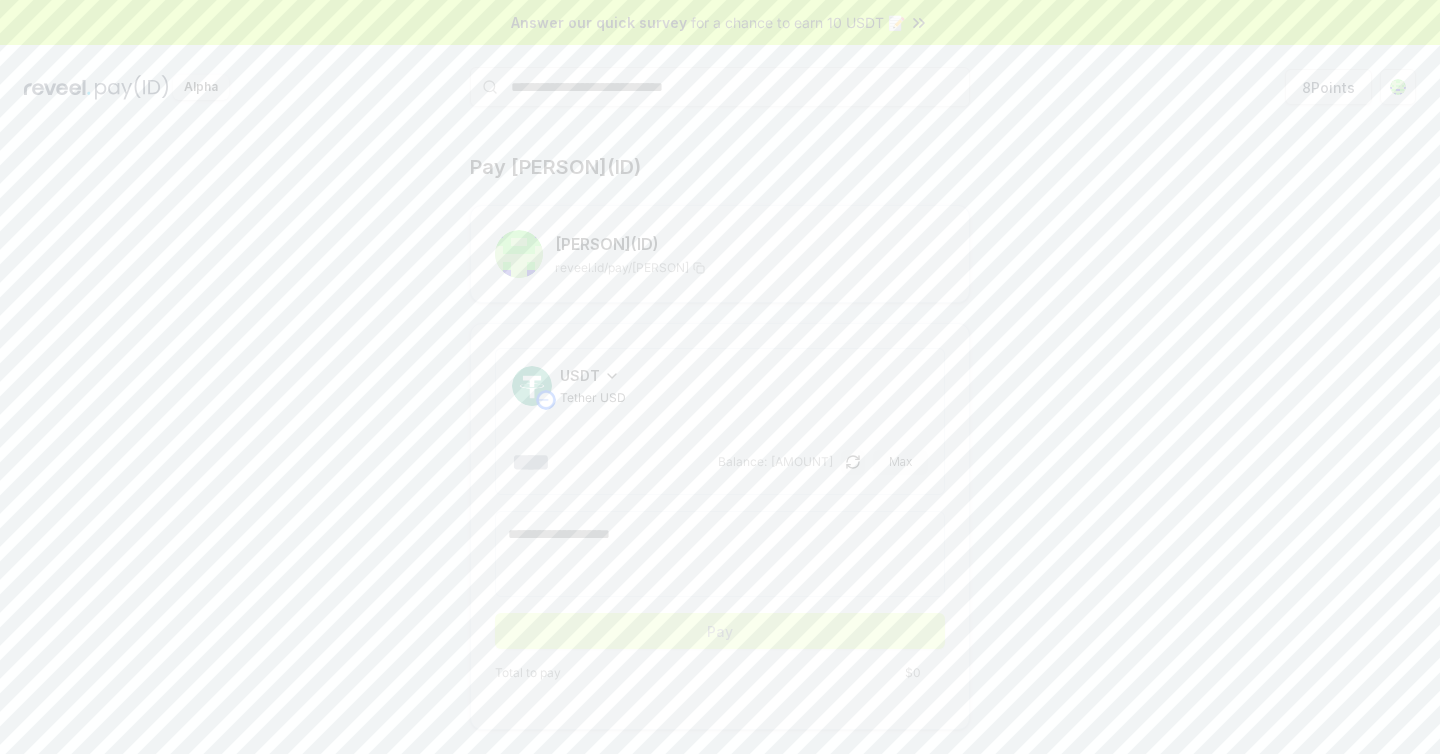 click on "USDT Tether USD Balance: [AMOUNT] Max" at bounding box center (720, 421) 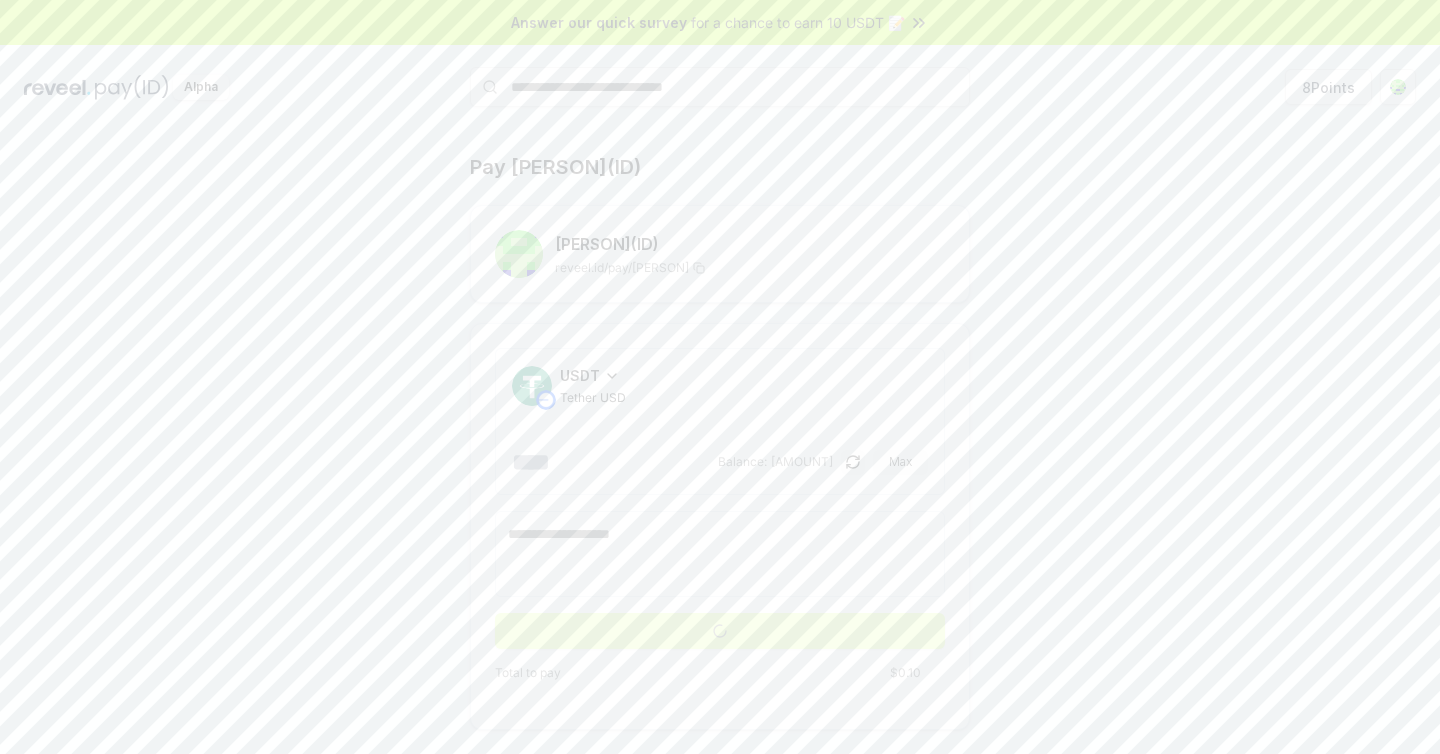 type on "**" 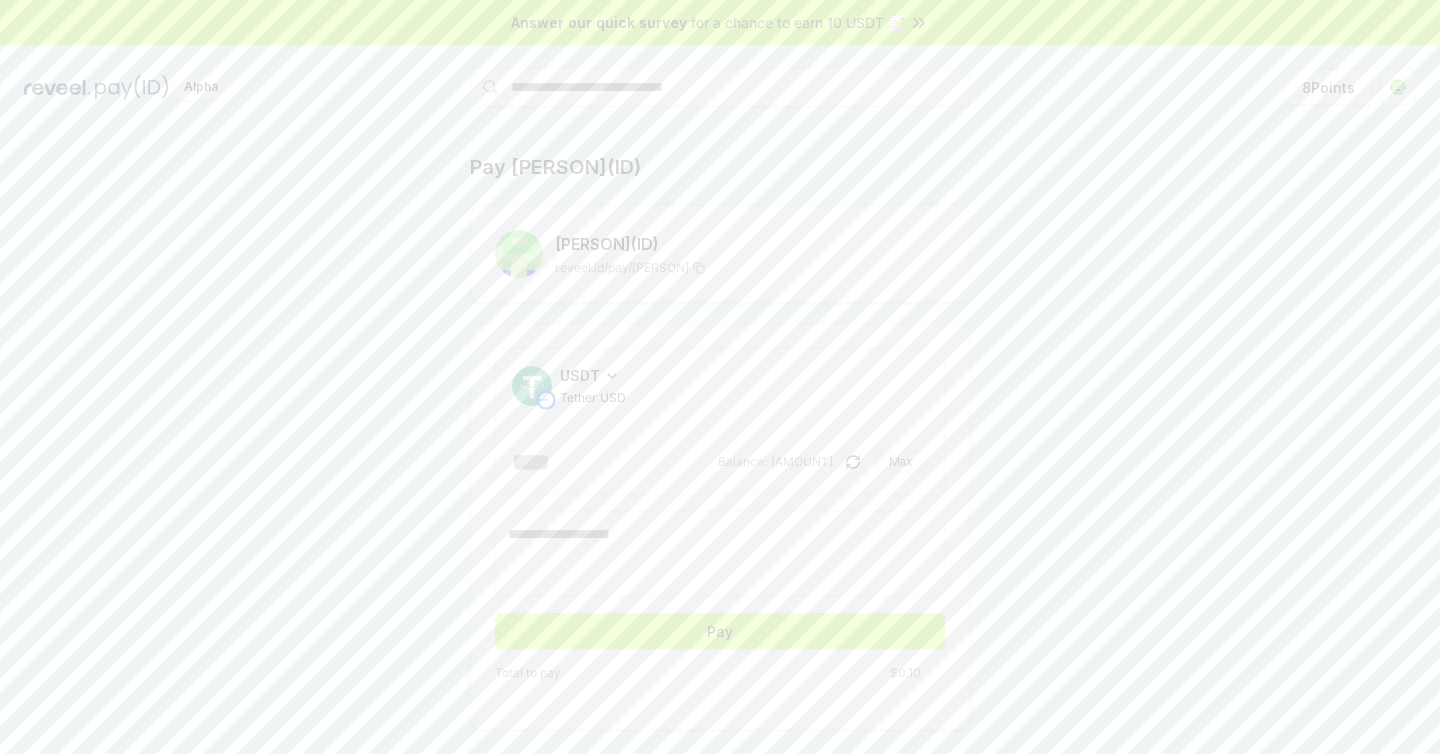 scroll, scrollTop: 57, scrollLeft: 0, axis: vertical 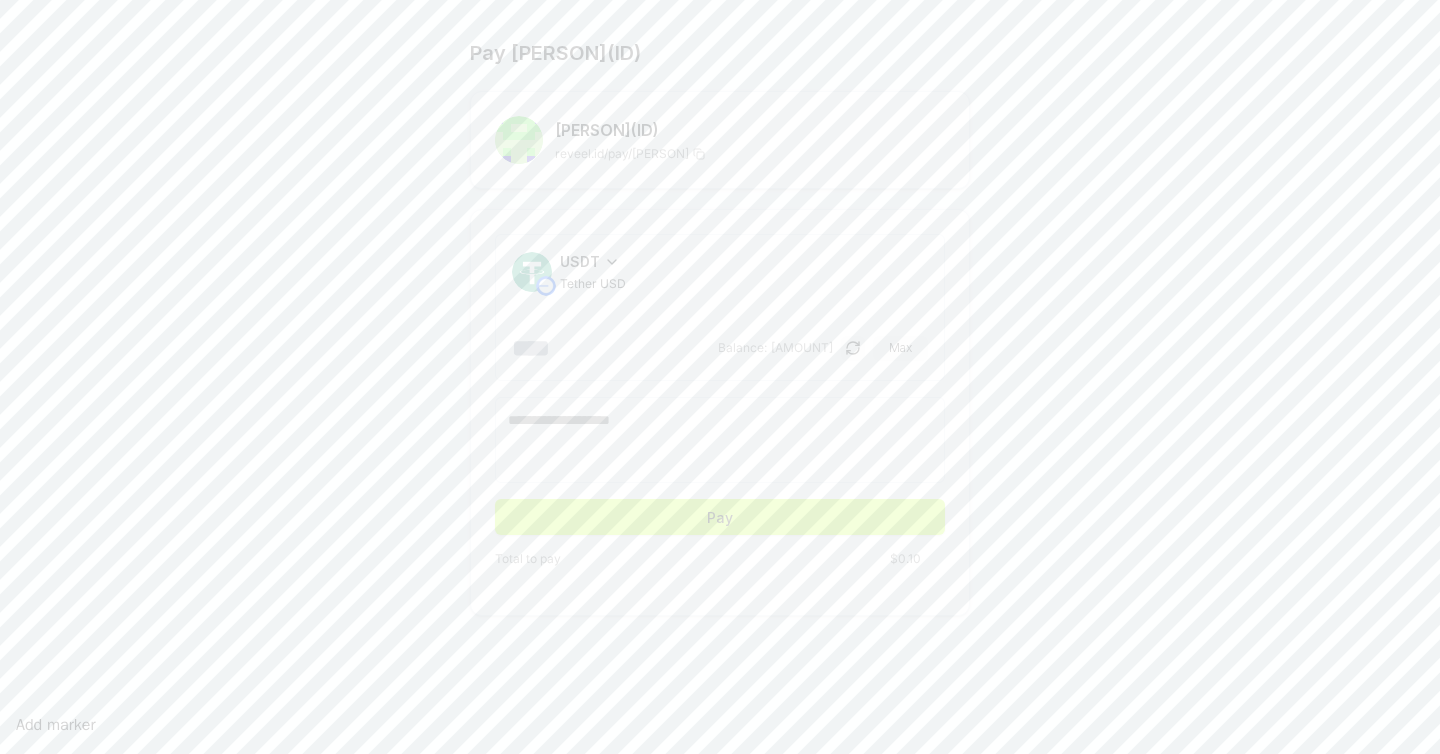 click on "Pay [PERSON](ID) [PERSON] (ID) reveel.id/pay/[PERSON] USDT Tether USD ** Balance: [AMOUNT] Max Pay Total to pay $0.10" at bounding box center (720, 327) 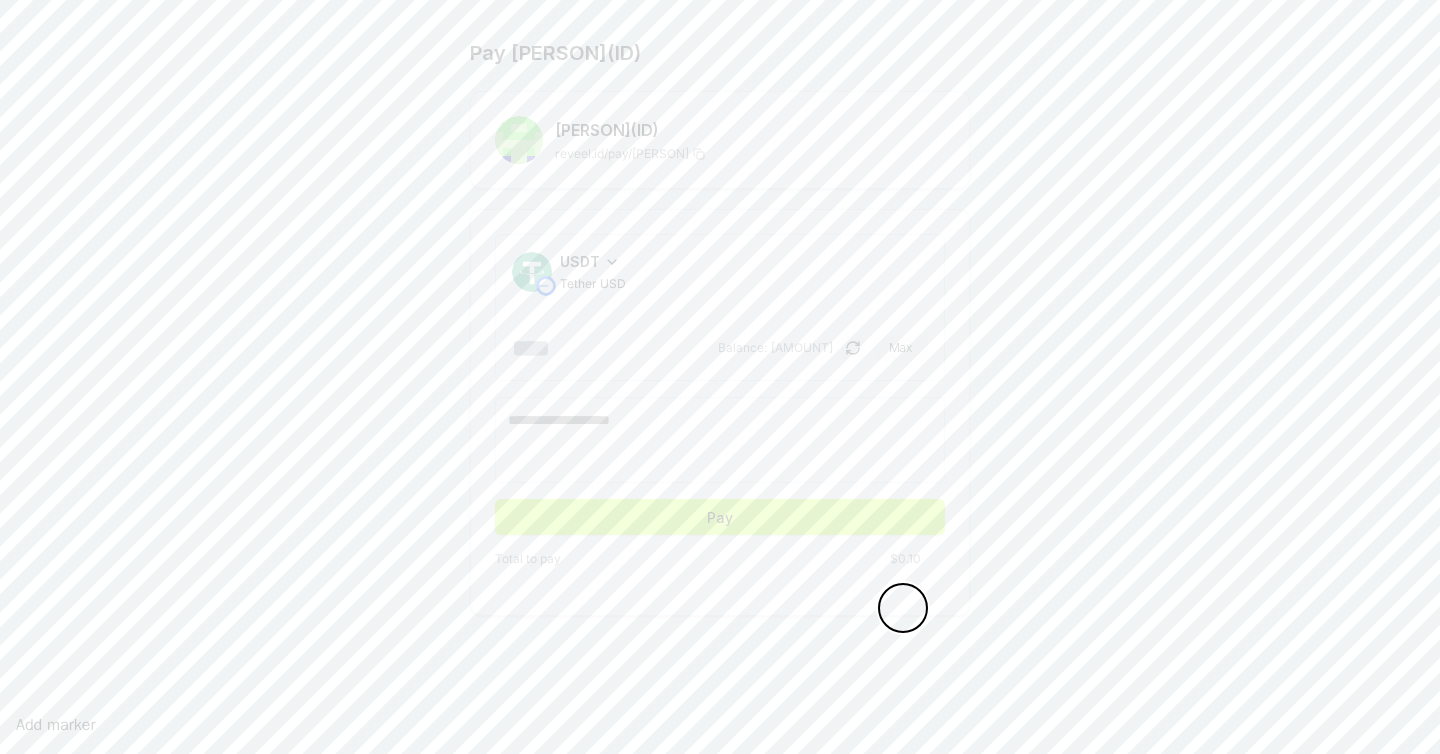 click on "$0.10" at bounding box center [905, 559] 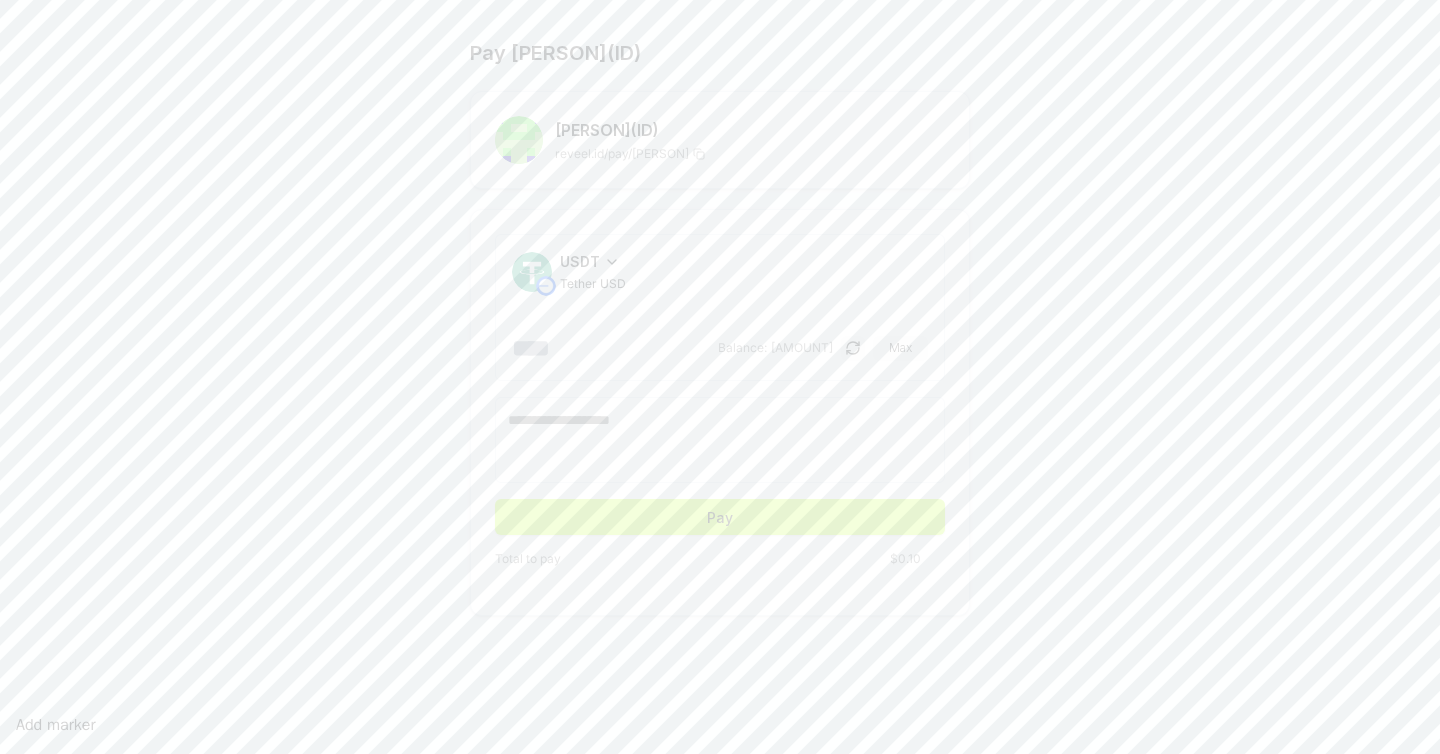 click on "USDT" at bounding box center (593, 261) 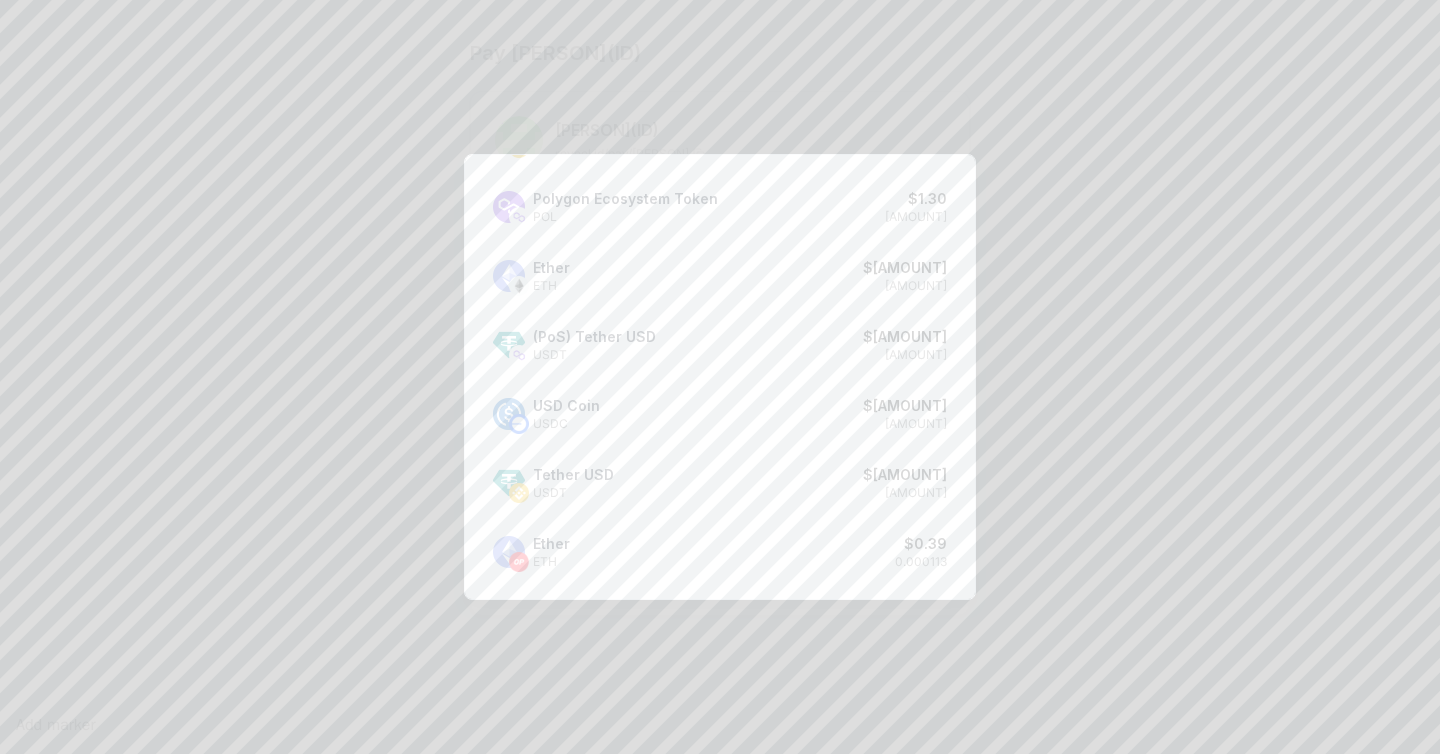 scroll, scrollTop: 518, scrollLeft: 0, axis: vertical 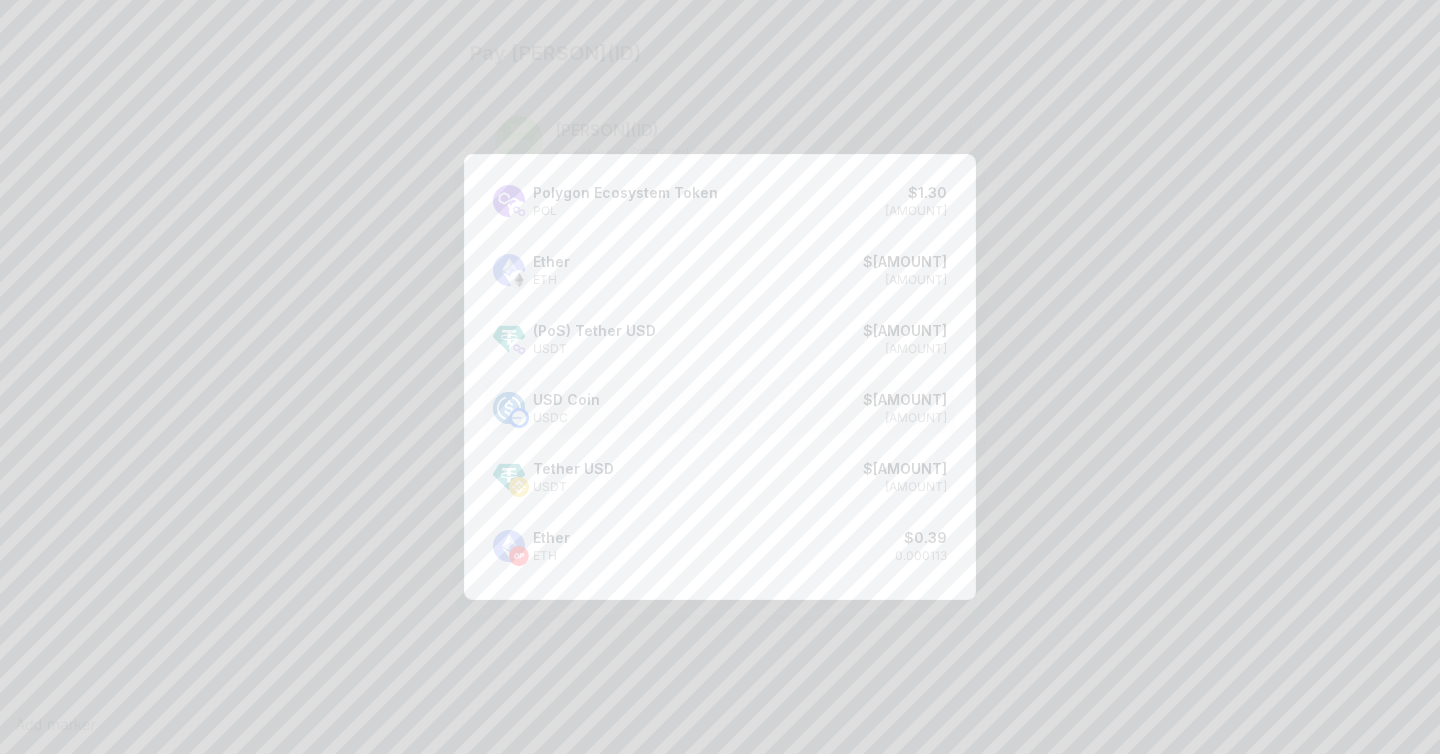 click on "USD Coin USDC $ 0.65 0.648303" at bounding box center [720, 407] 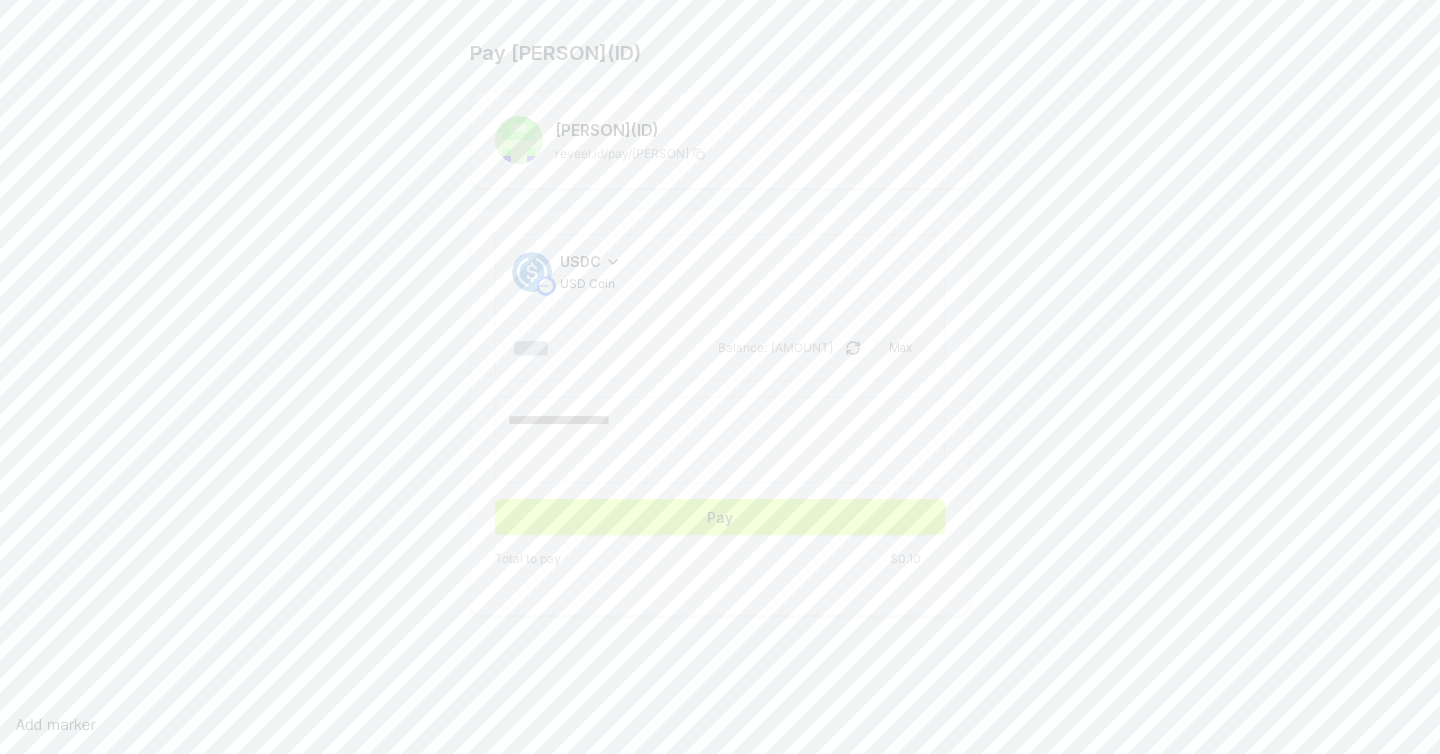 click at bounding box center (720, 440) 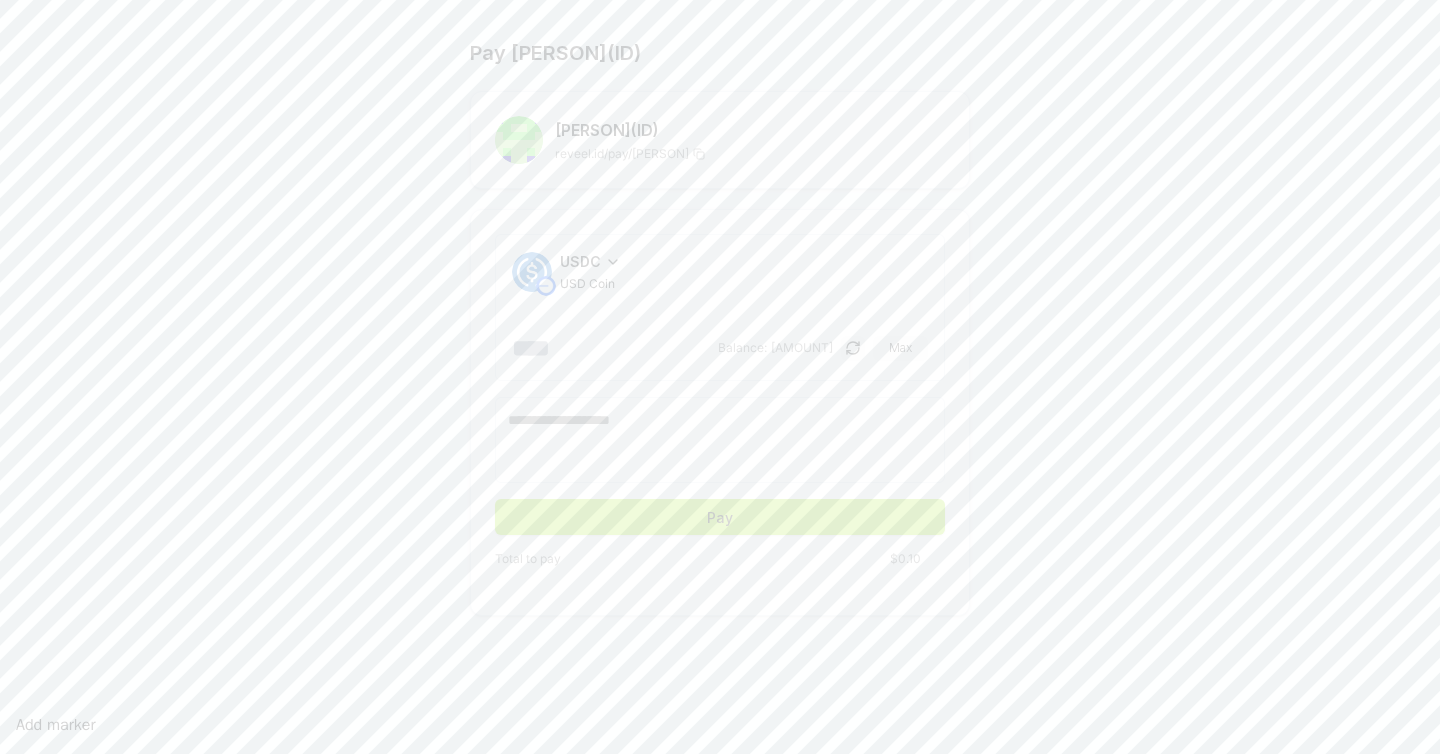 click on "Pay" at bounding box center [720, 517] 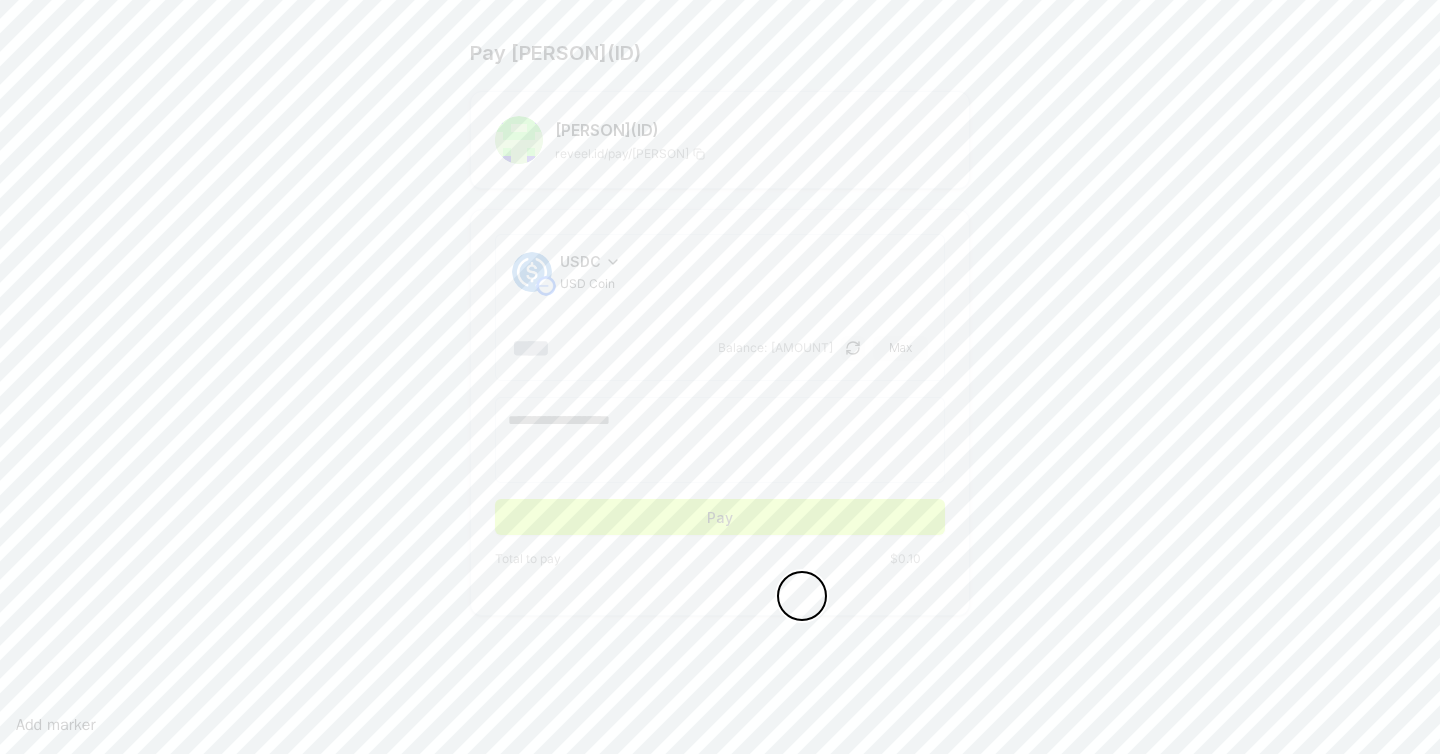 click on "USDC USD Coin ** Balance: 0.648303 Max Pay Total to pay $0.10" at bounding box center (720, 412) 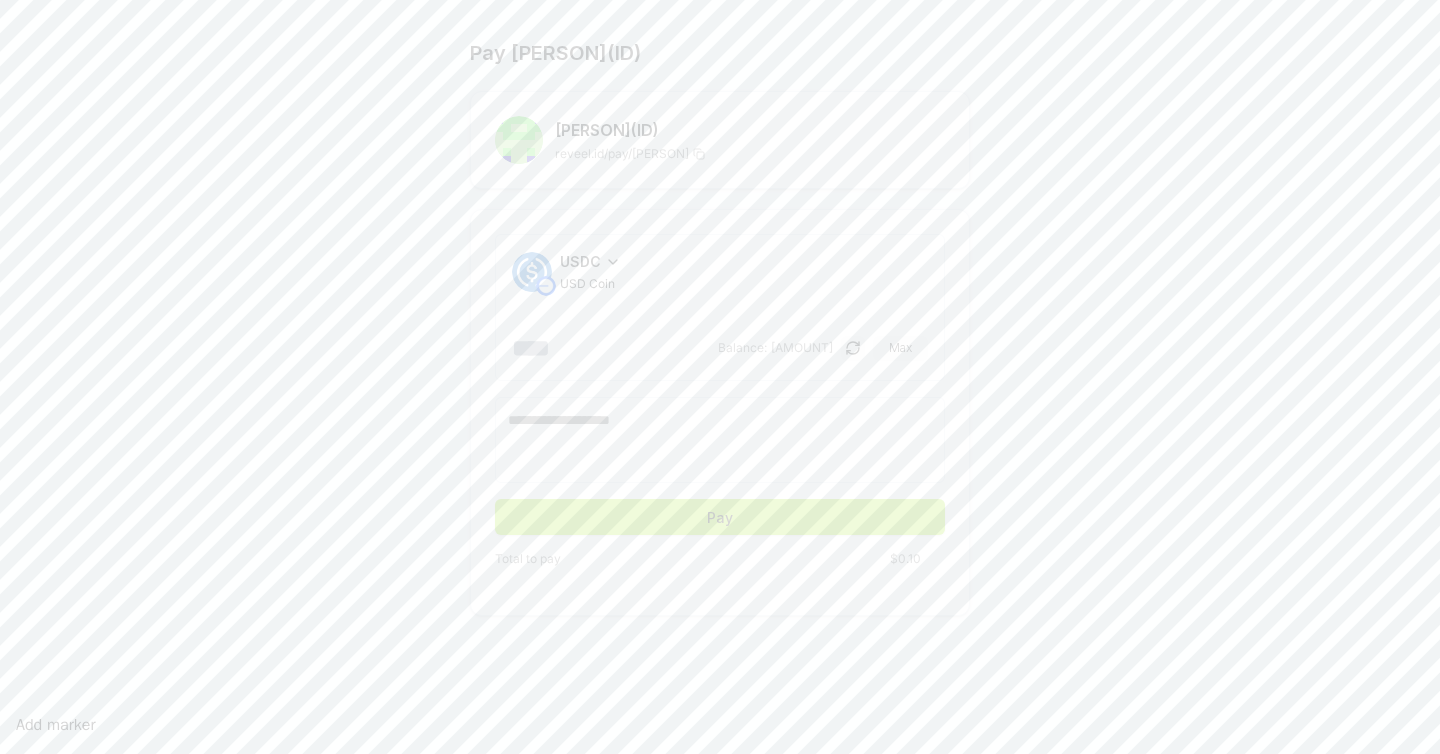click on "Pay" at bounding box center [720, 517] 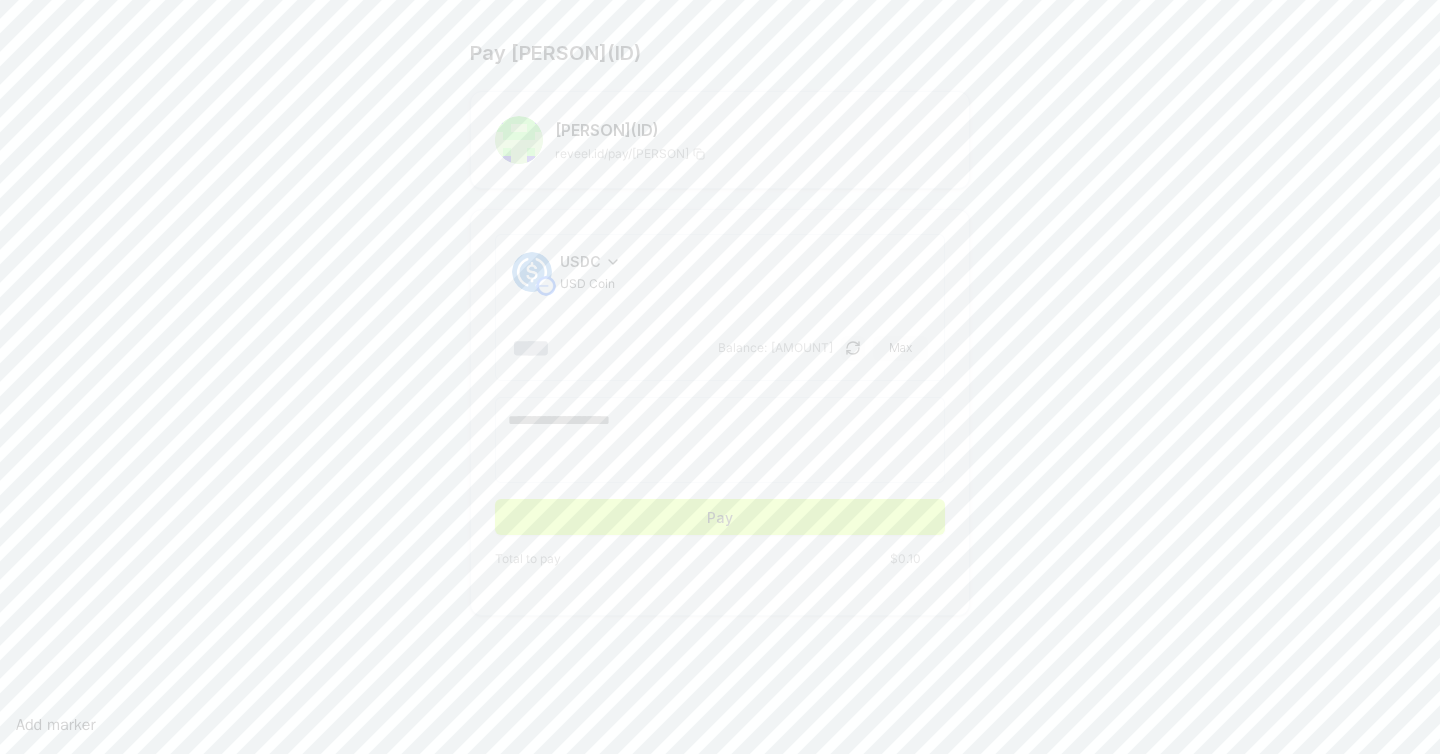 click on "Pay andree(ID) andree (ID) reveel.id/pay/andree USDC USD Coin ** Balance: 0.648303 Max Pay Total to pay $0.10" at bounding box center [720, 327] 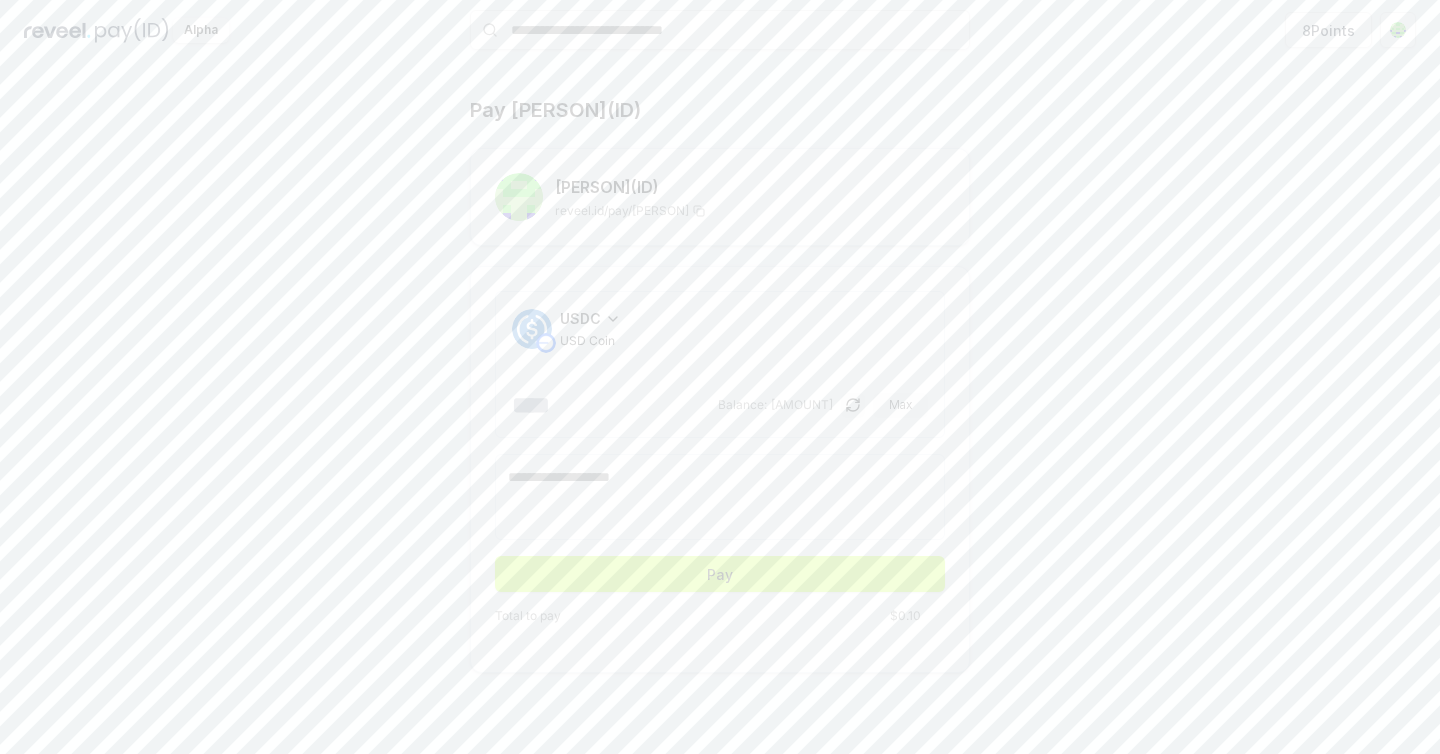 click on "andree (ID) reveel.id/pay/andree" at bounding box center (720, 197) 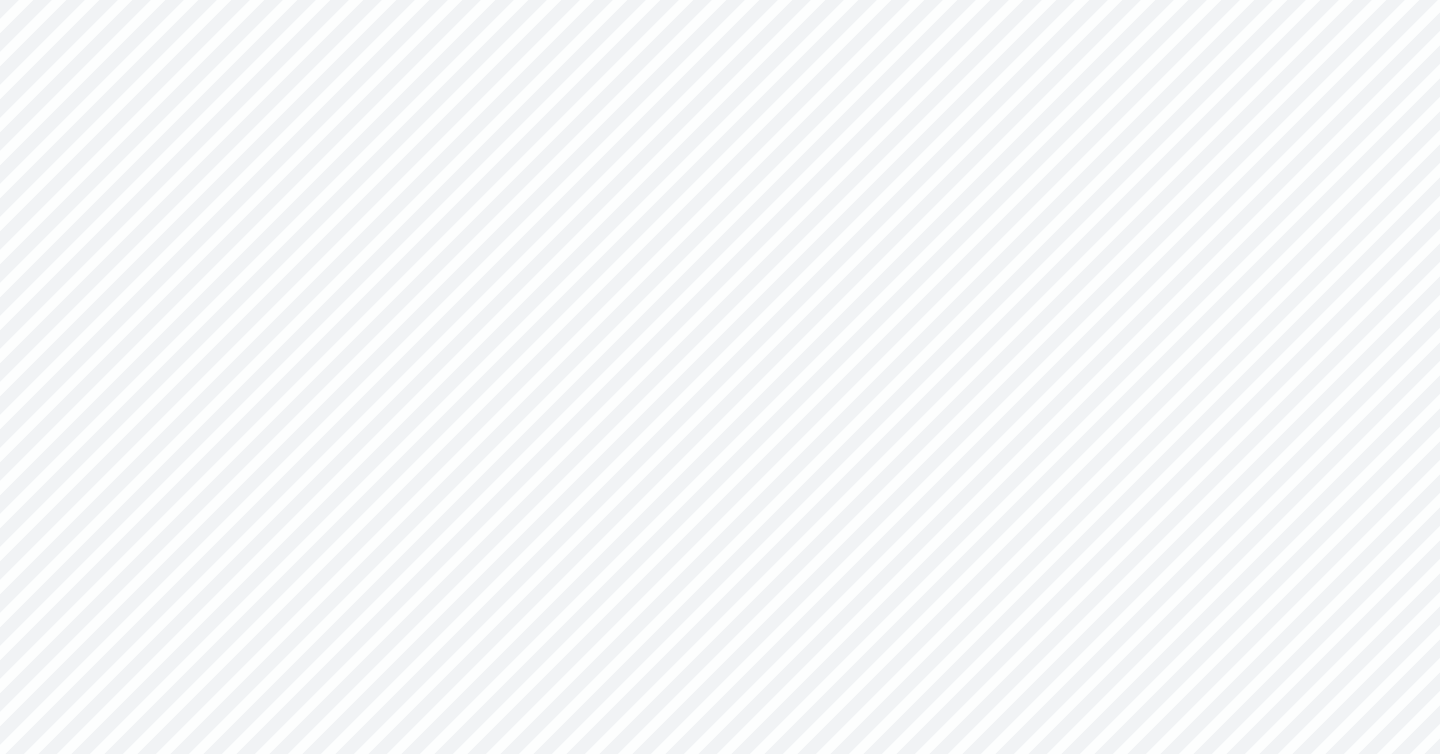 scroll, scrollTop: 0, scrollLeft: 0, axis: both 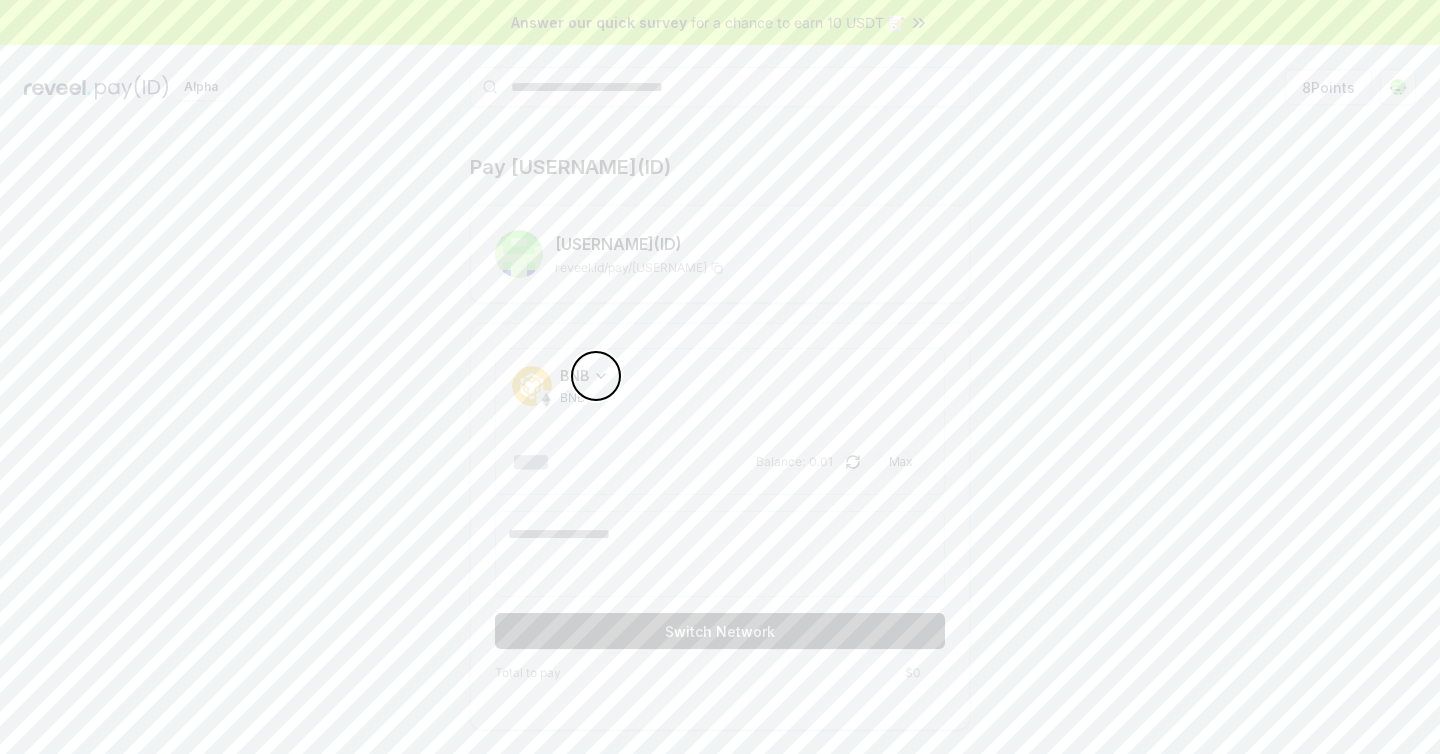 click 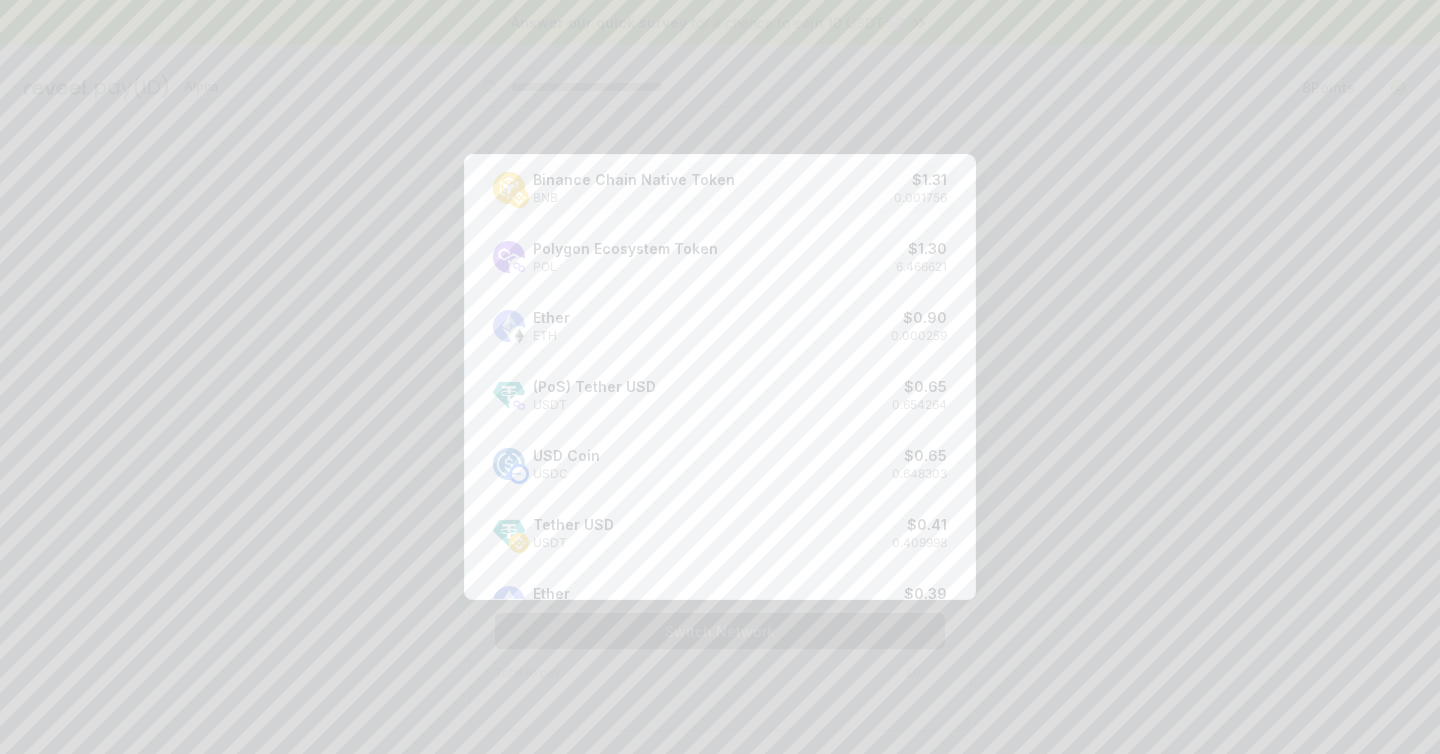 scroll, scrollTop: 470, scrollLeft: 0, axis: vertical 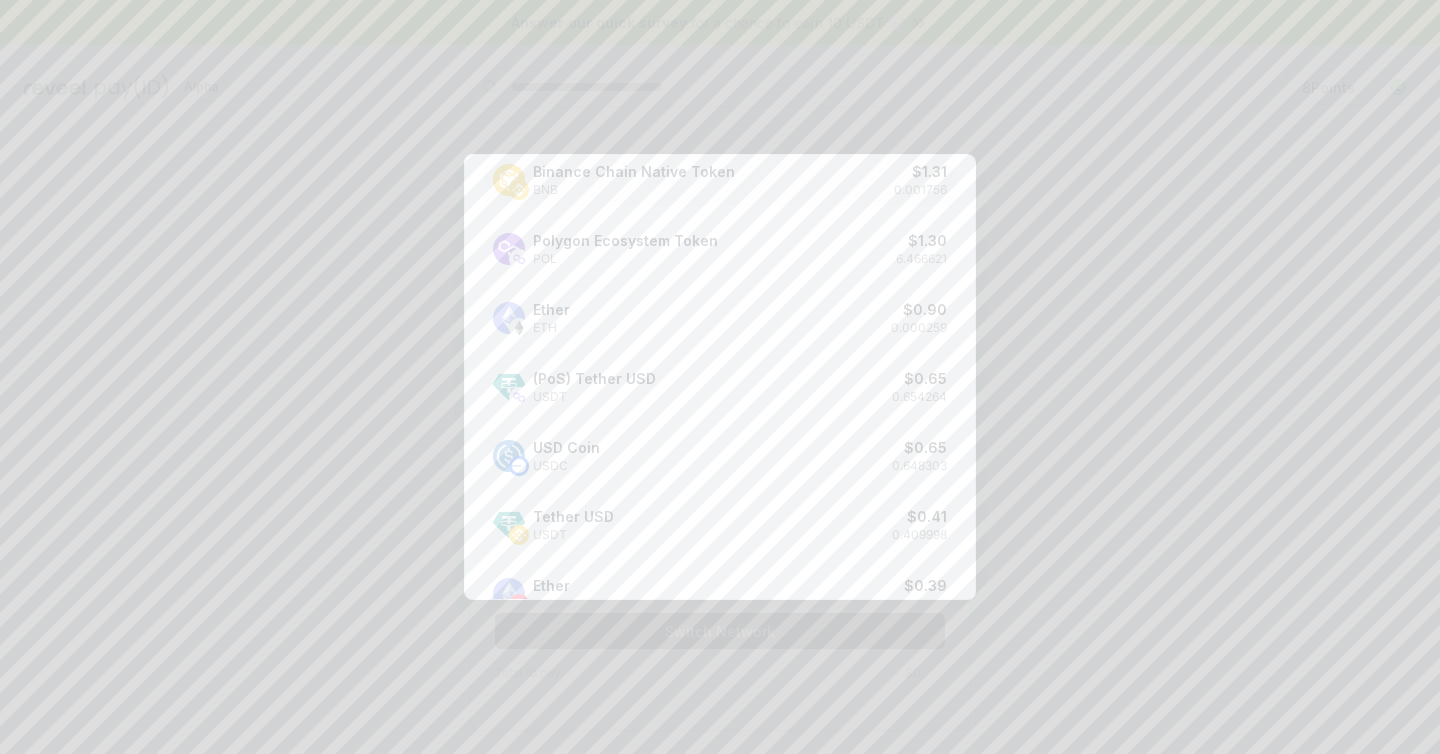 click on "(PoS) Tether USD USDT $ 0.65 0.654264" at bounding box center (720, 386) 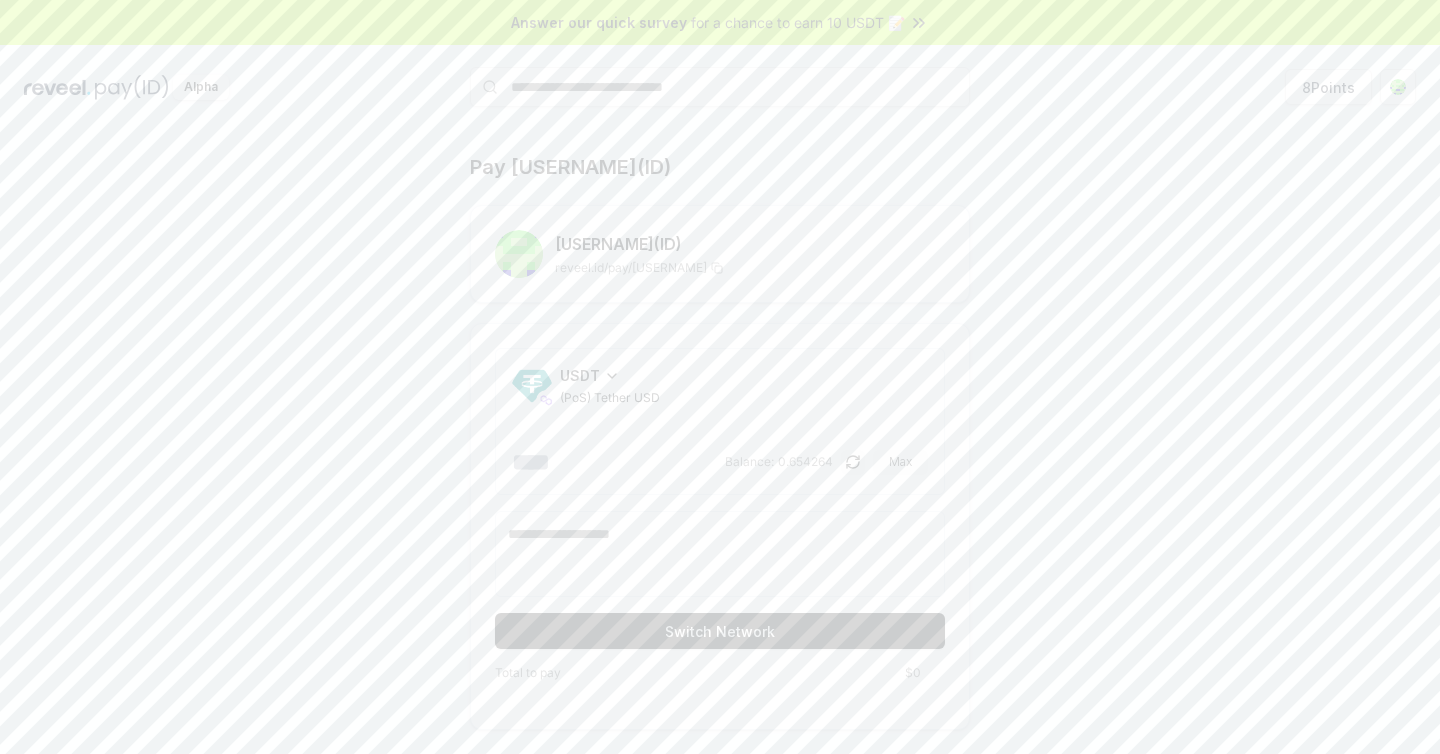 click at bounding box center (616, 462) 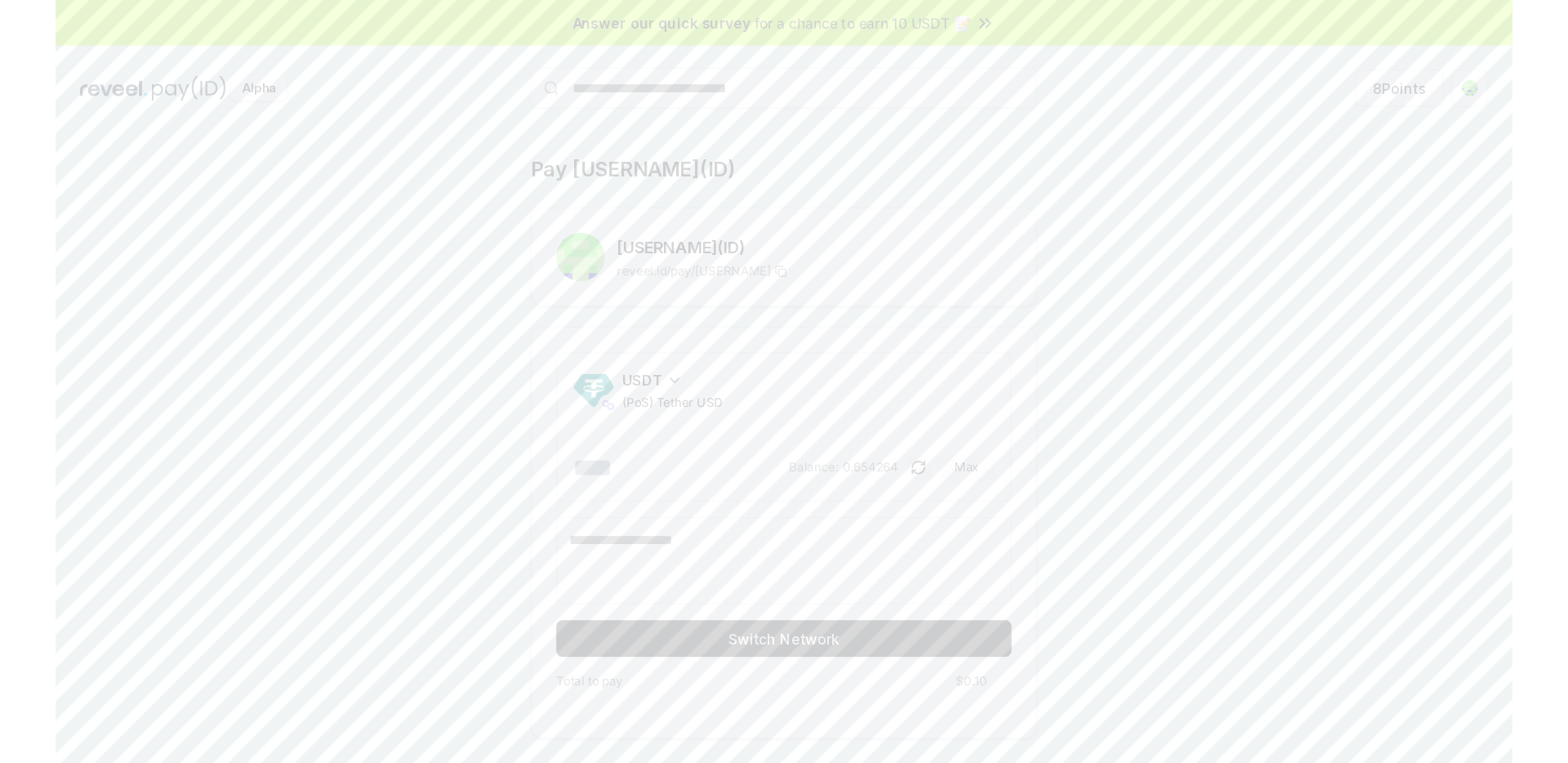 scroll, scrollTop: 47, scrollLeft: 0, axis: vertical 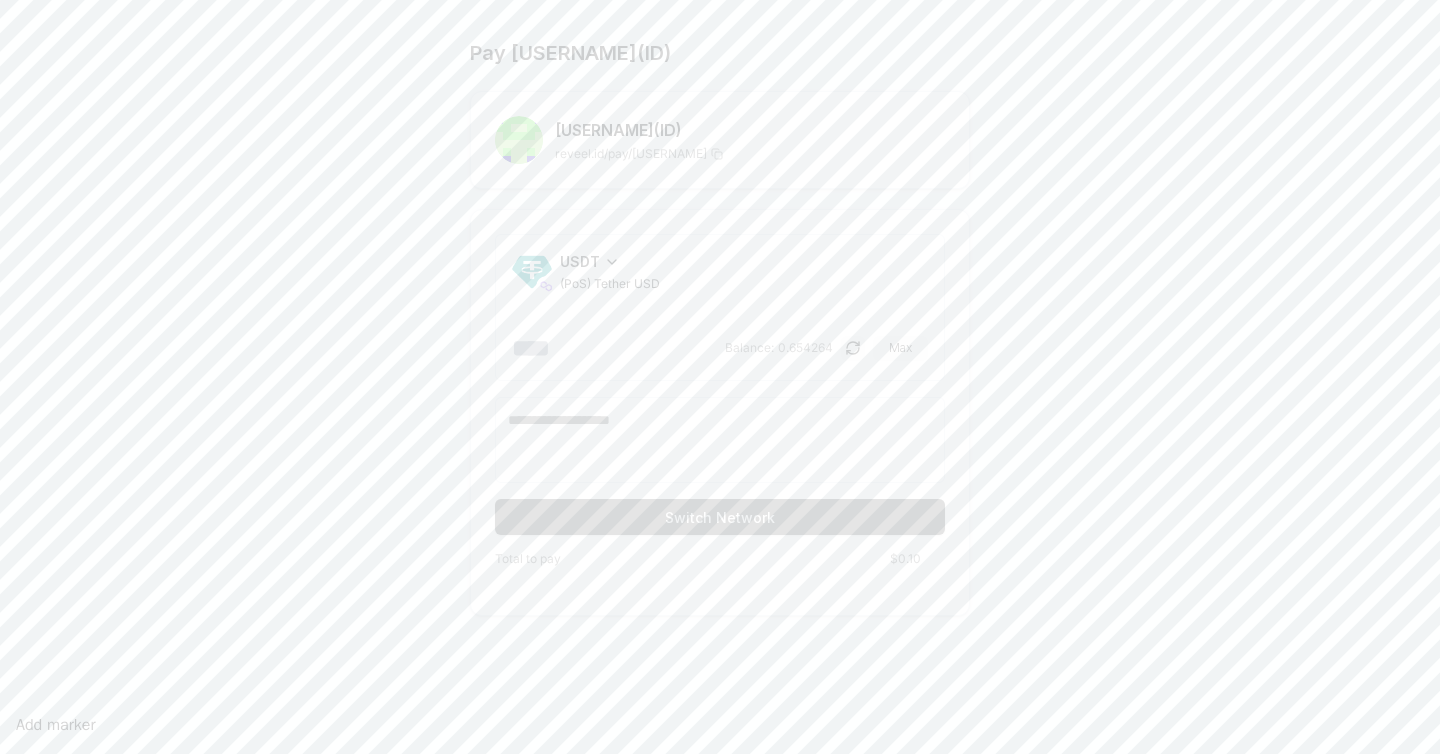 type on "***" 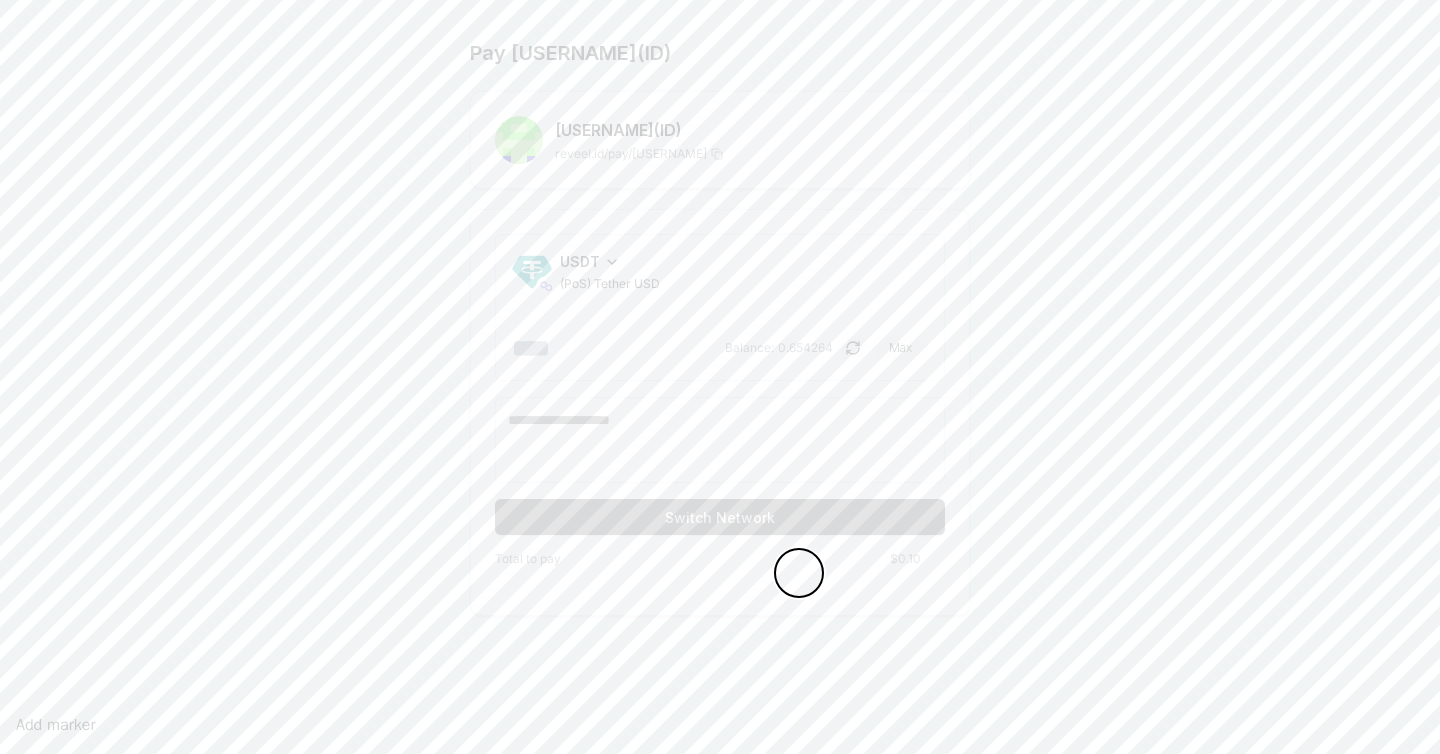 click on "Switch Network" at bounding box center (720, 517) 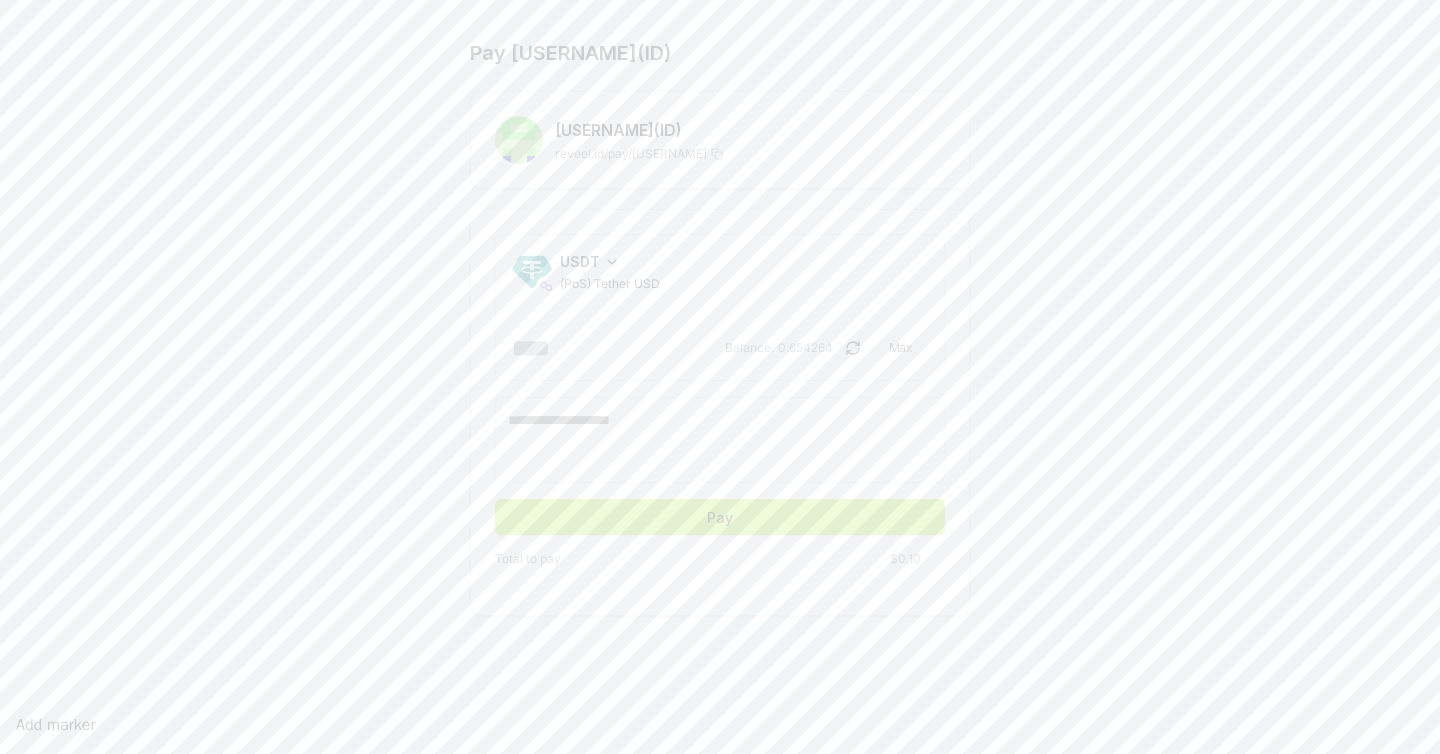 click on "Pay" at bounding box center [720, 517] 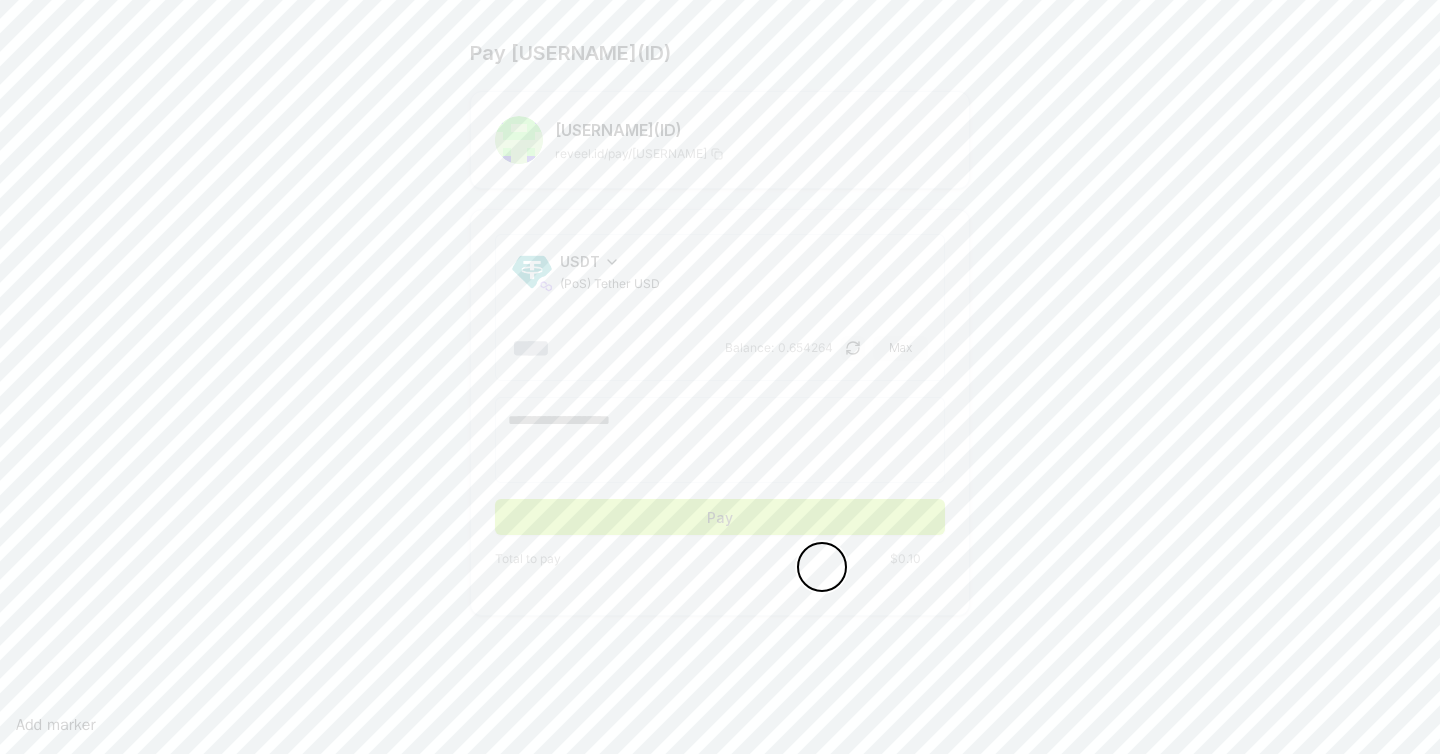 click on "Pay" at bounding box center [720, 517] 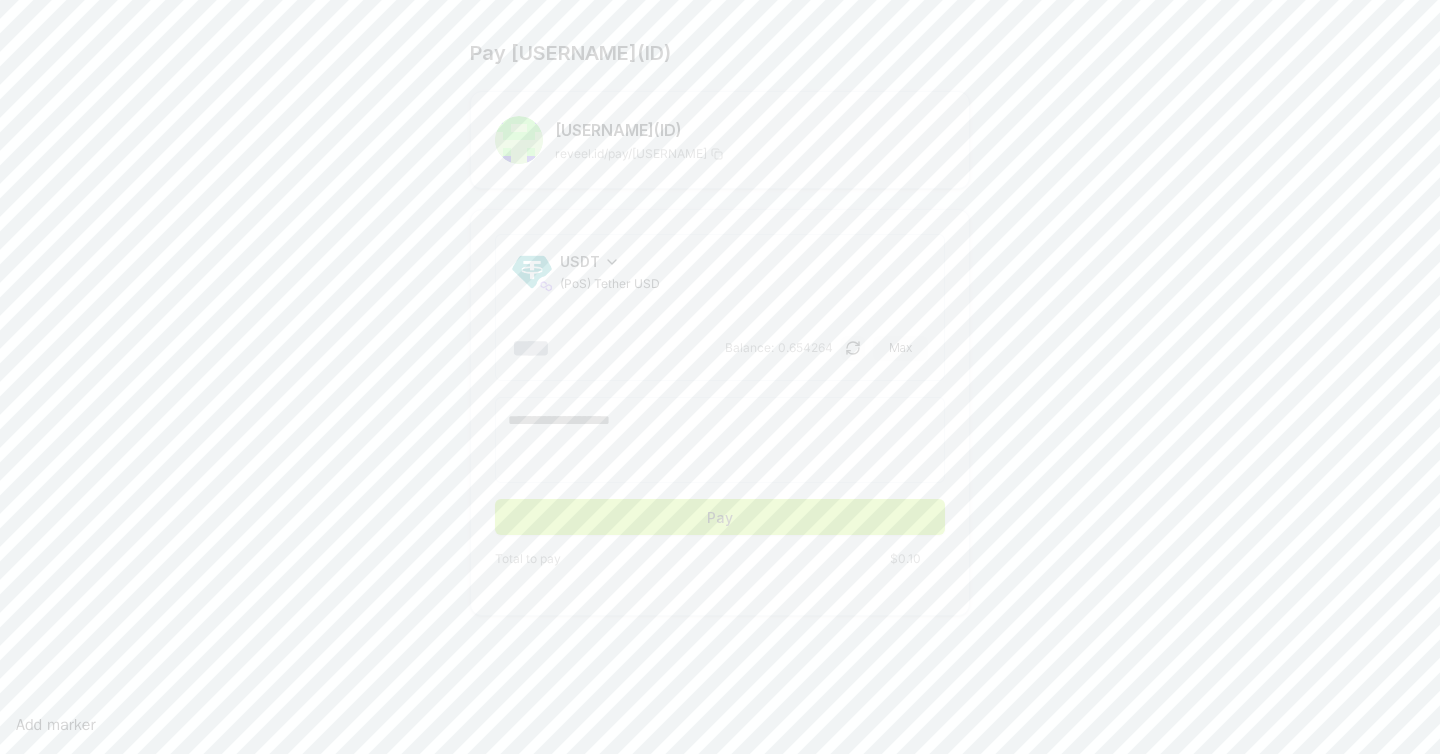 click on "Pay" at bounding box center (720, 517) 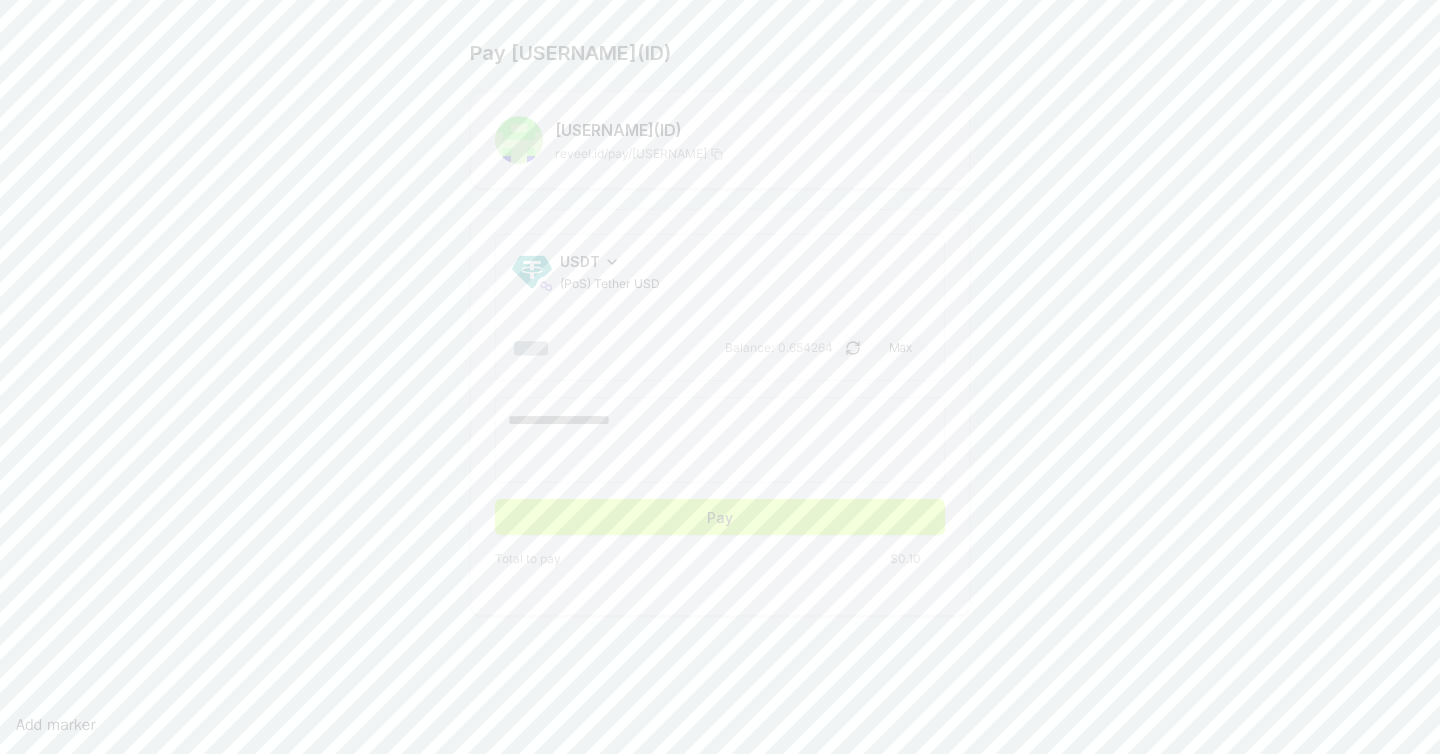 click on "Pay andree(ID) andree (ID) reveel.id/pay/andree USDT (PoS) Tether USD *** Balance: 0.654264 Max Pay Total to pay $0.10" at bounding box center (720, 327) 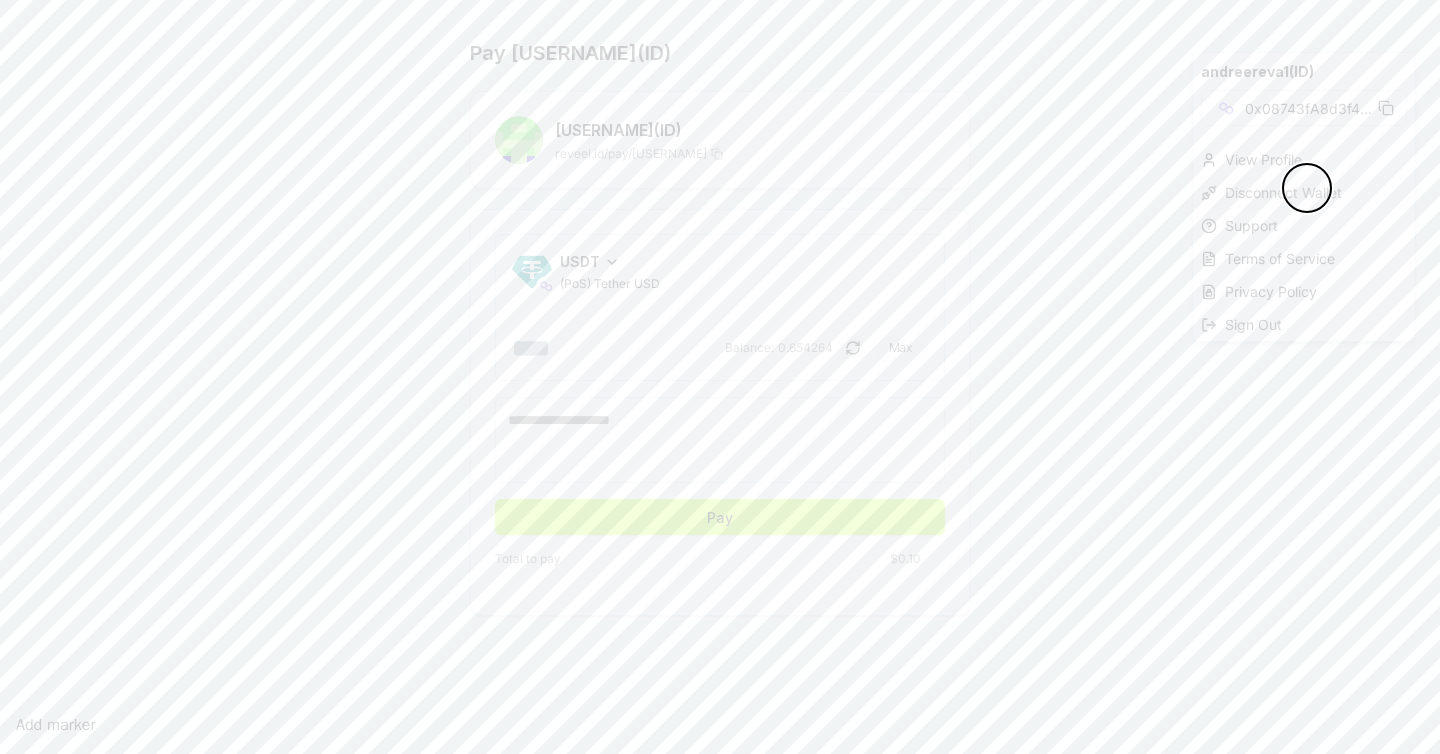 click on "Disconnect Wallet" at bounding box center (1304, 192) 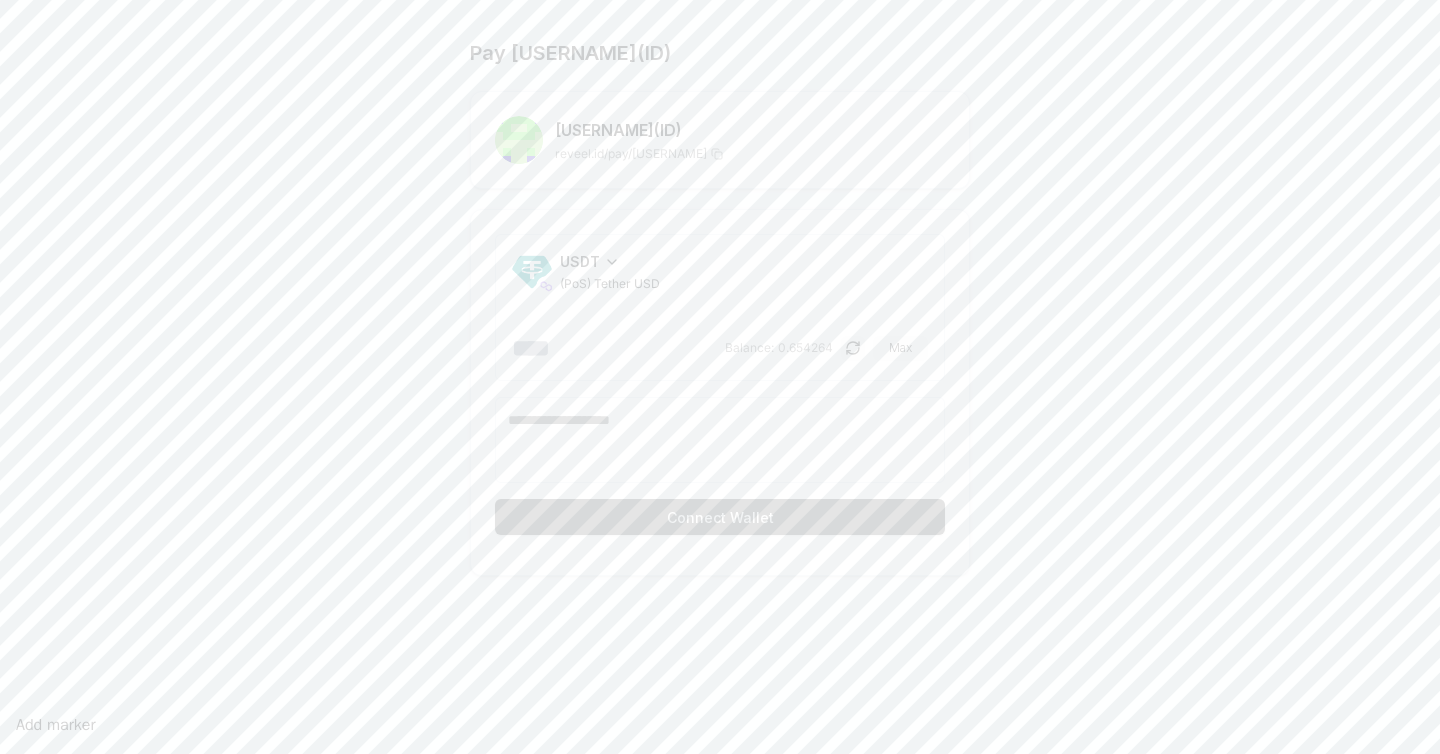 click on "Connect Wallet" at bounding box center (720, 517) 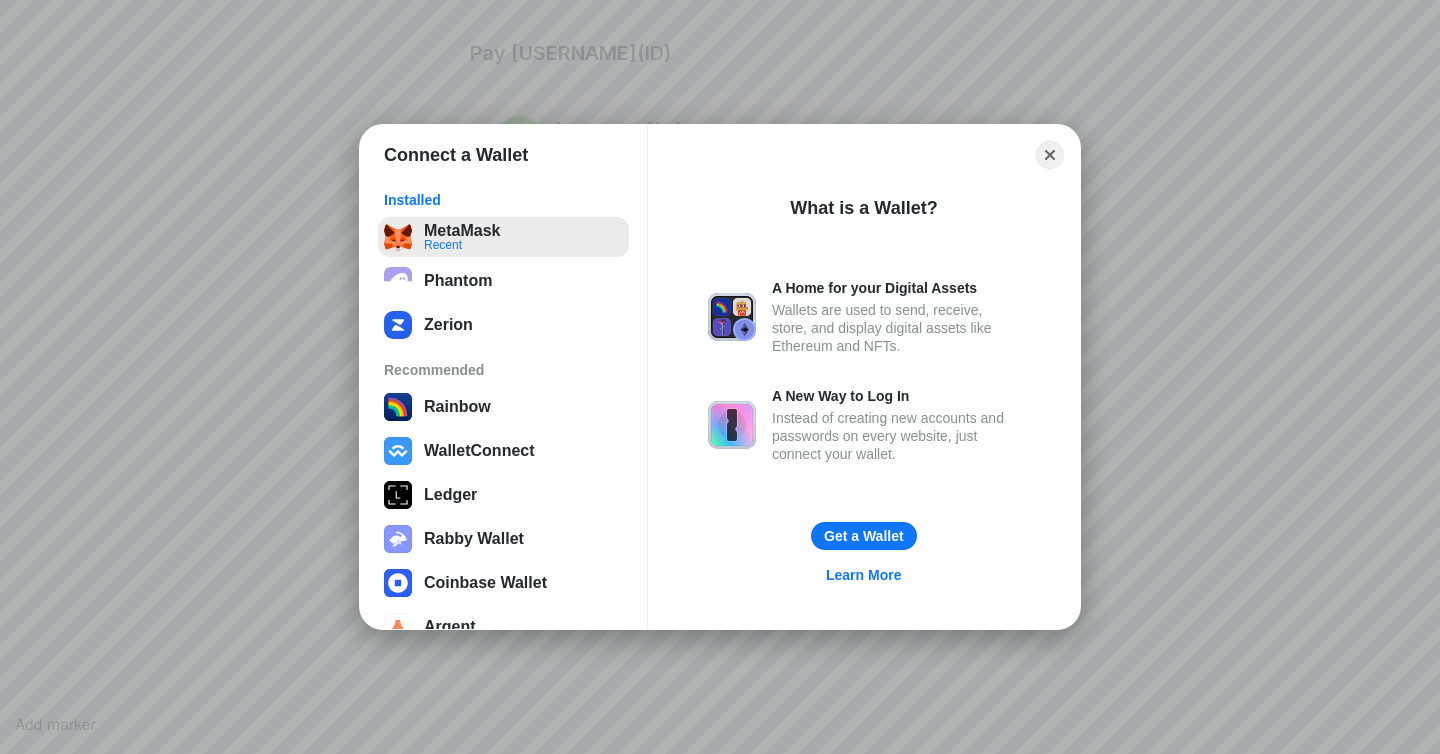 click on "MetaMask Recent" at bounding box center (503, 237) 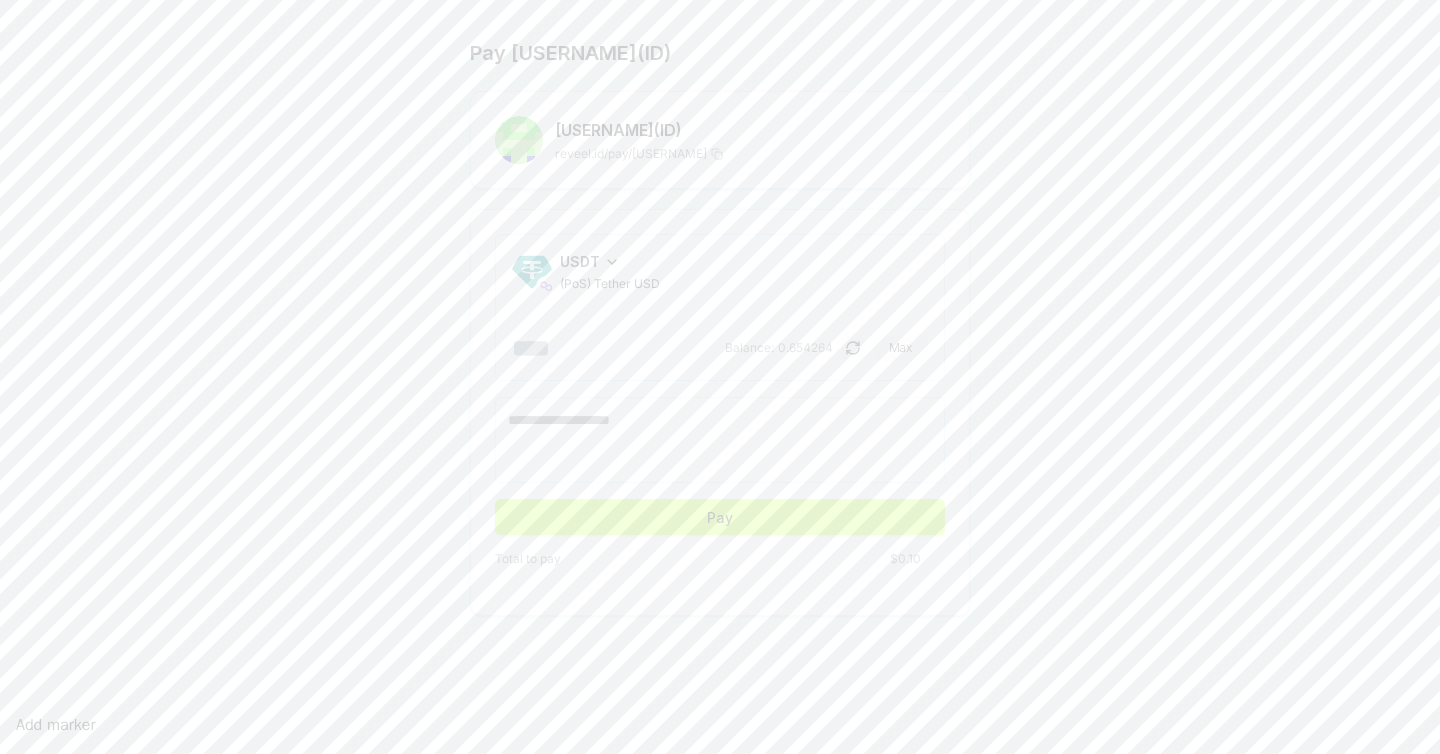 click on "Pay andree(ID) andree (ID) reveel.id/pay/andree USDT (PoS) Tether USD *** Balance: 0.654264 Max Pay Total to pay $0.10" at bounding box center (720, 327) 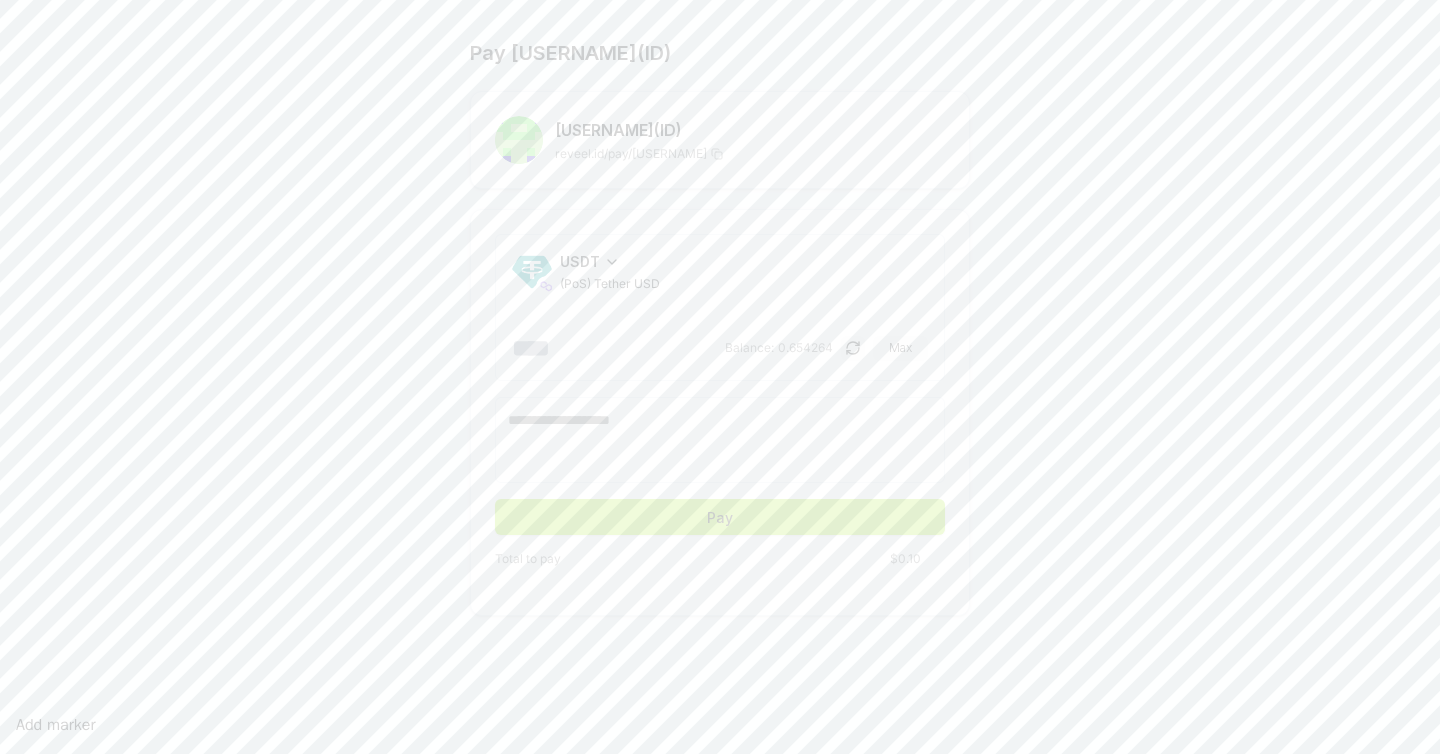 click on "Pay" at bounding box center [720, 517] 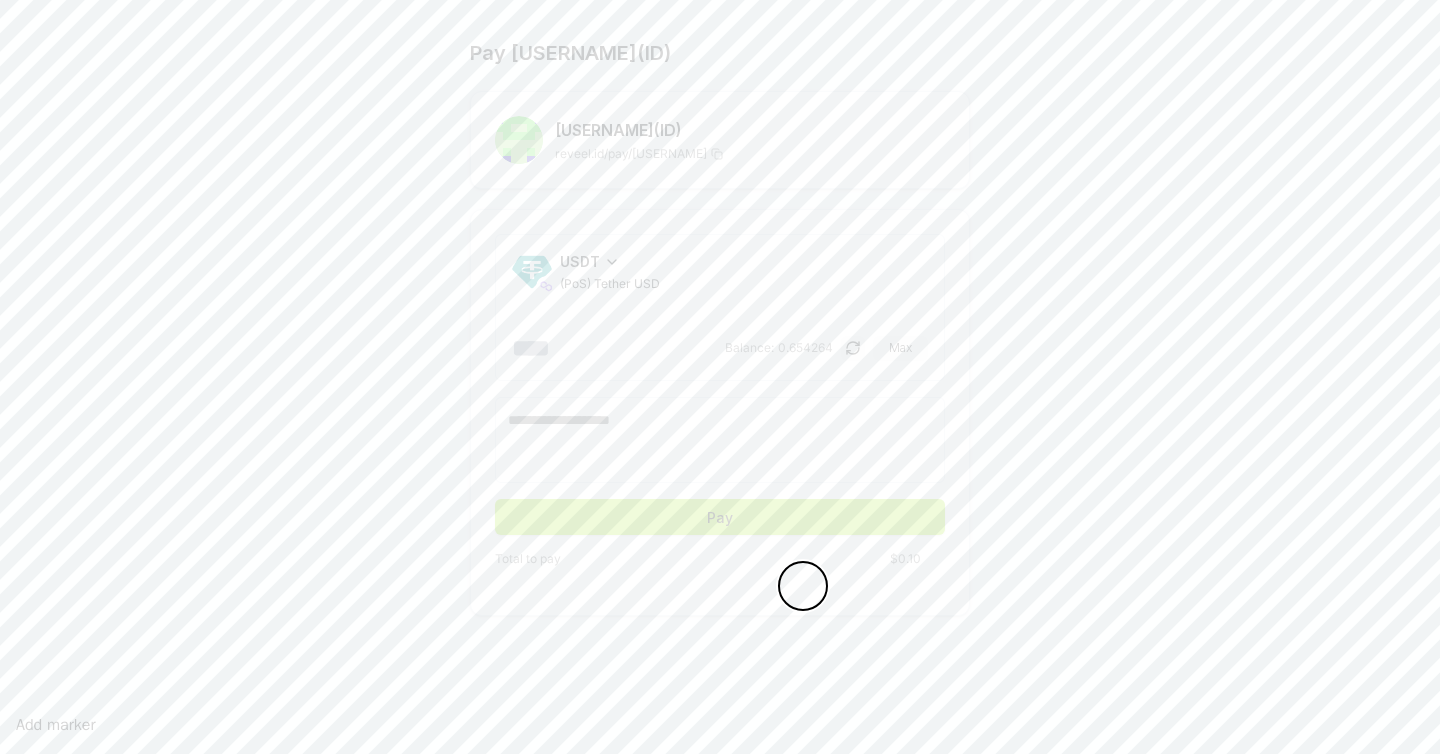 click on "Pay" at bounding box center (720, 517) 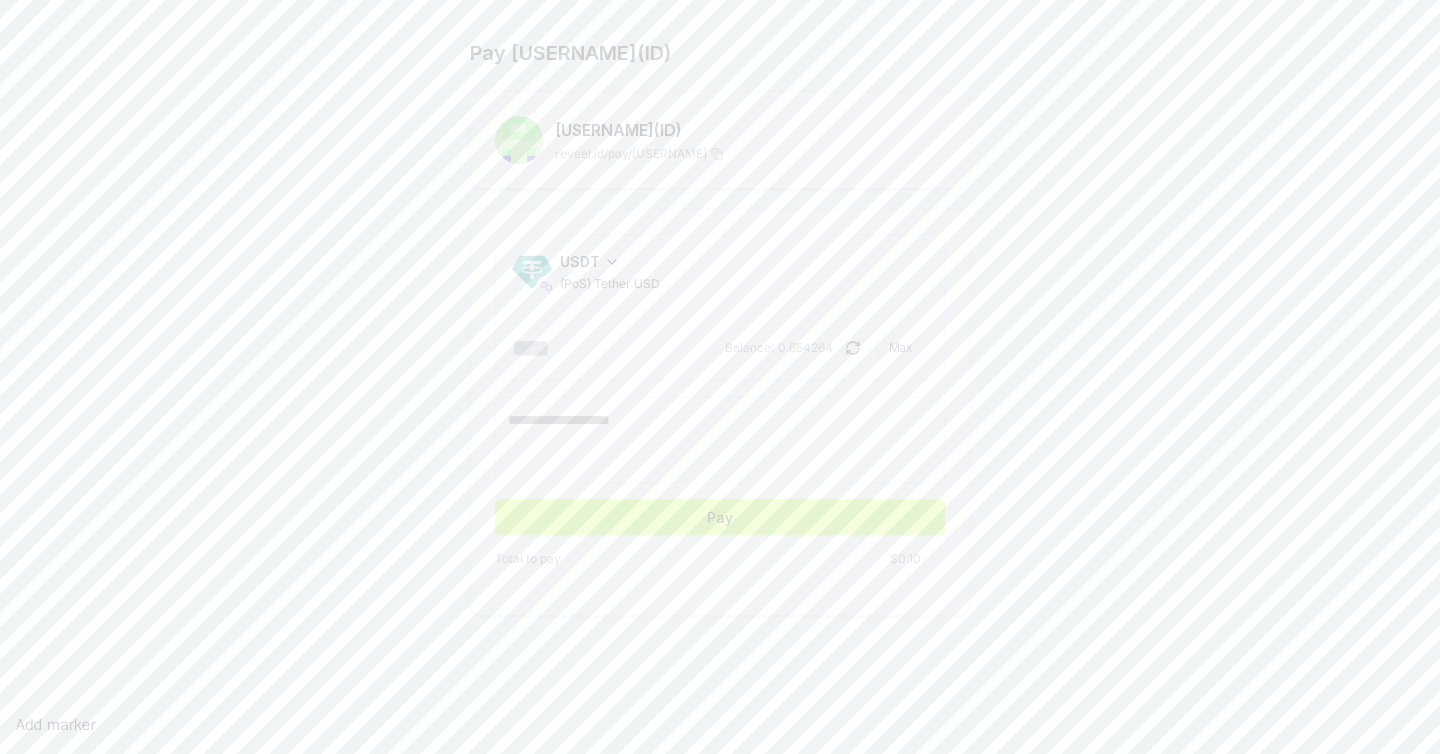 click on "End recording" at bounding box center (47, 797) 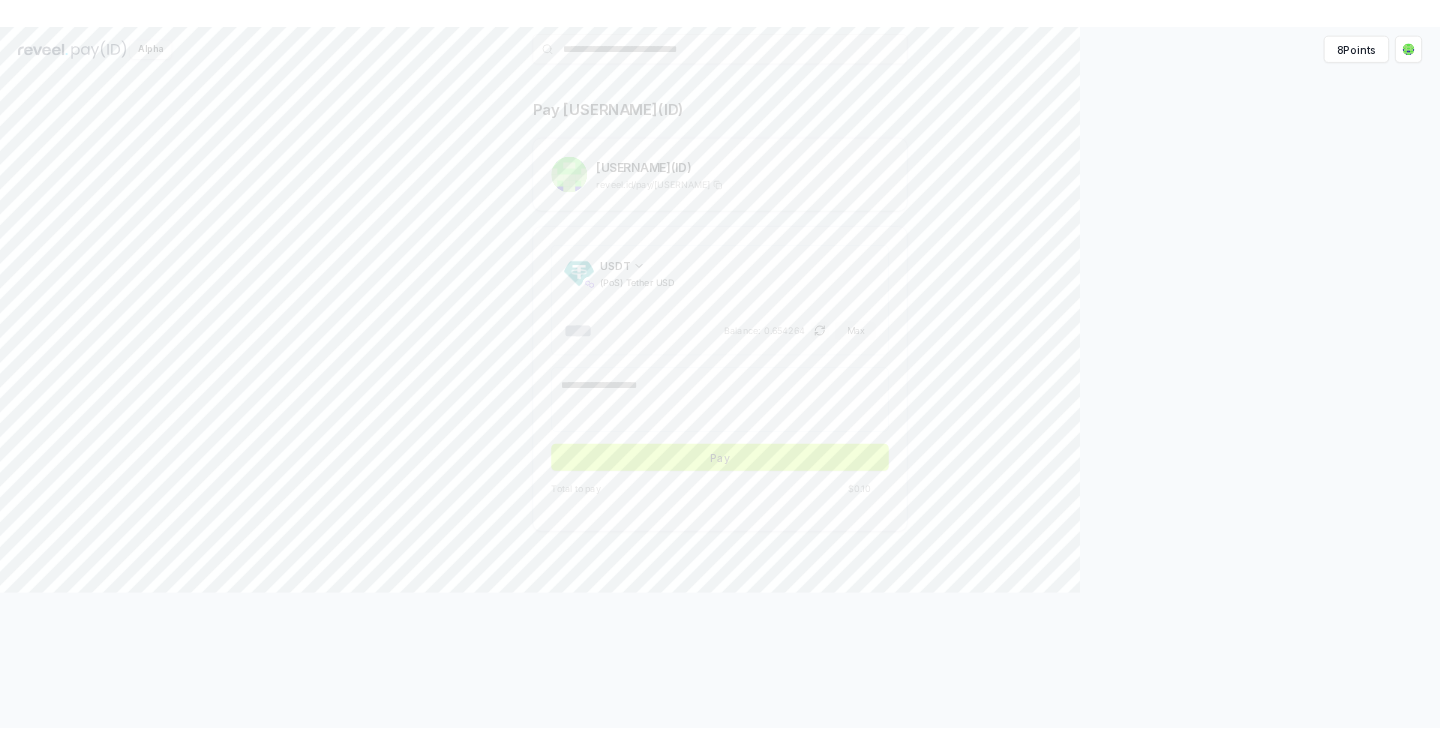 scroll, scrollTop: 57, scrollLeft: 0, axis: vertical 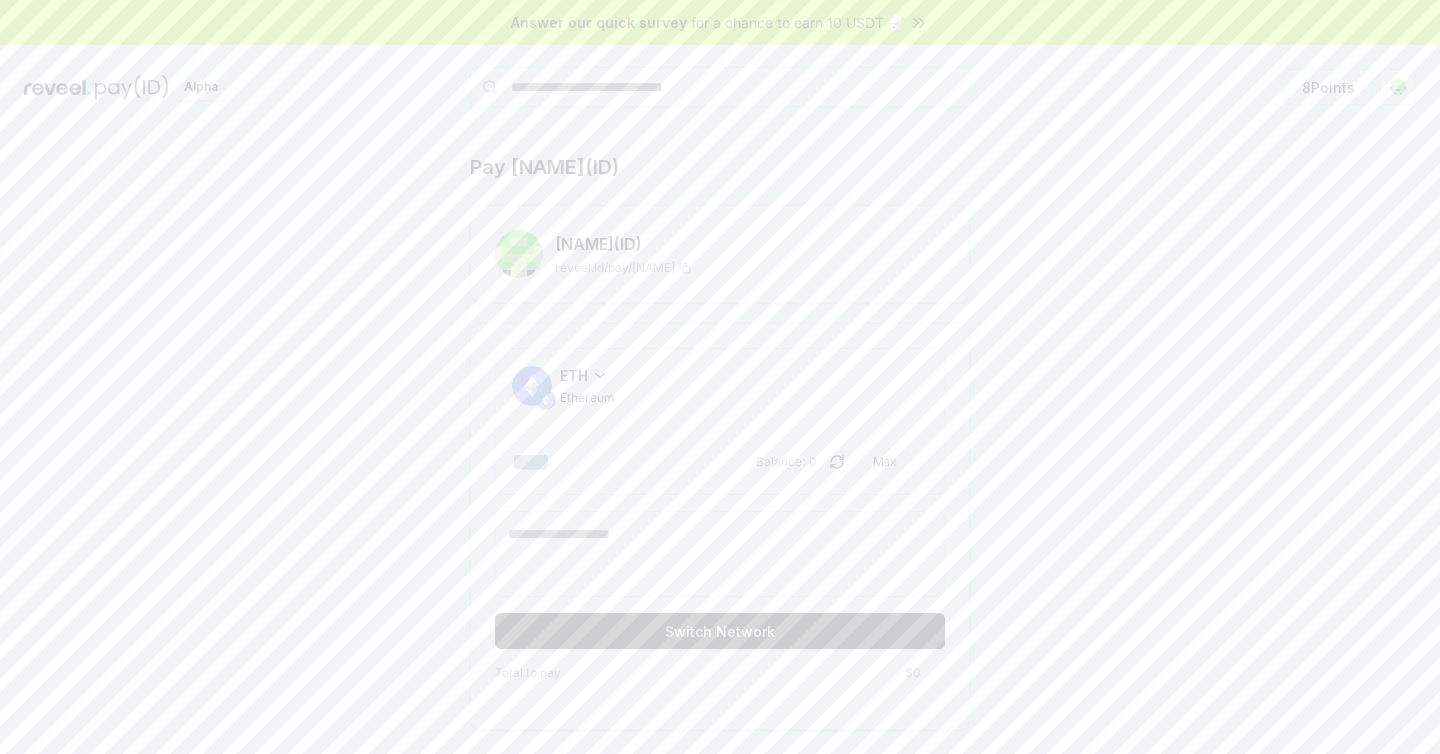 click on "ETH" at bounding box center [574, 375] 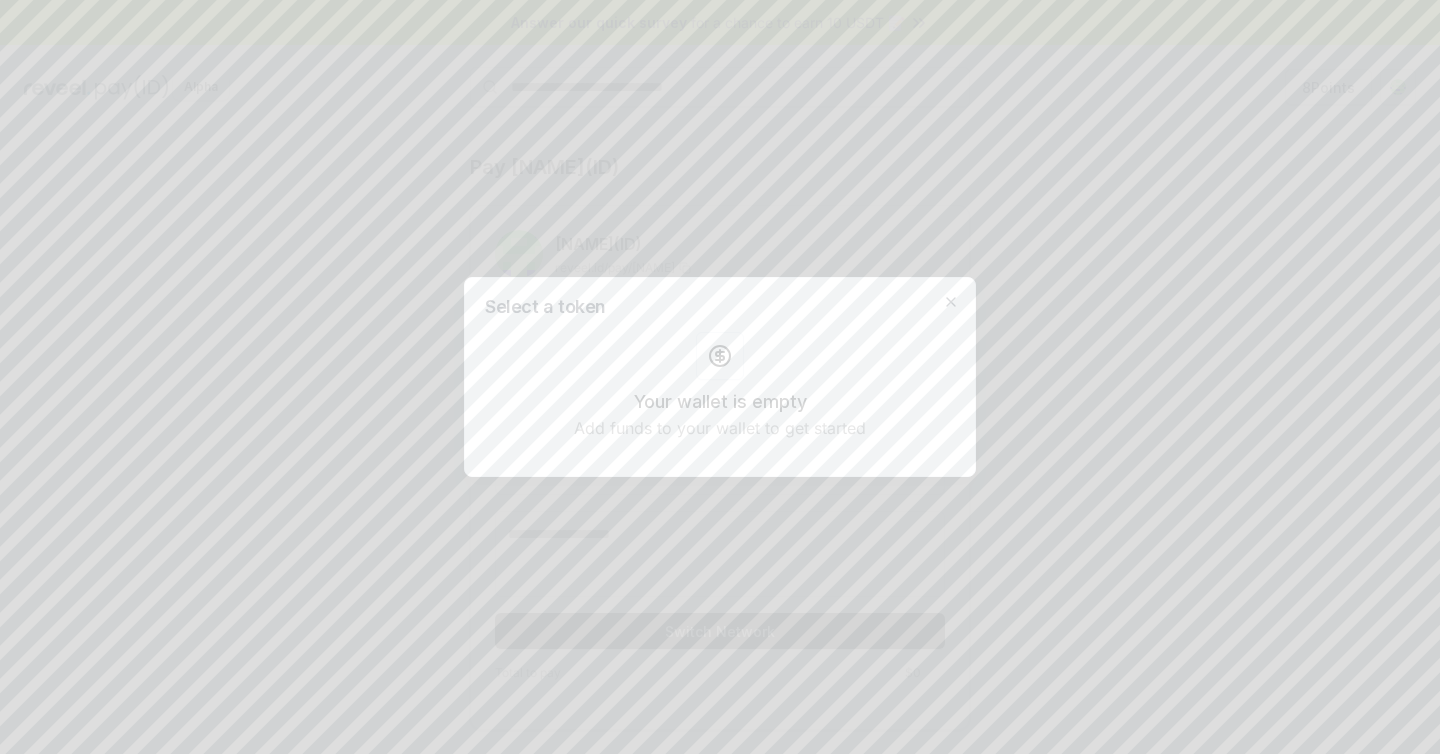 click 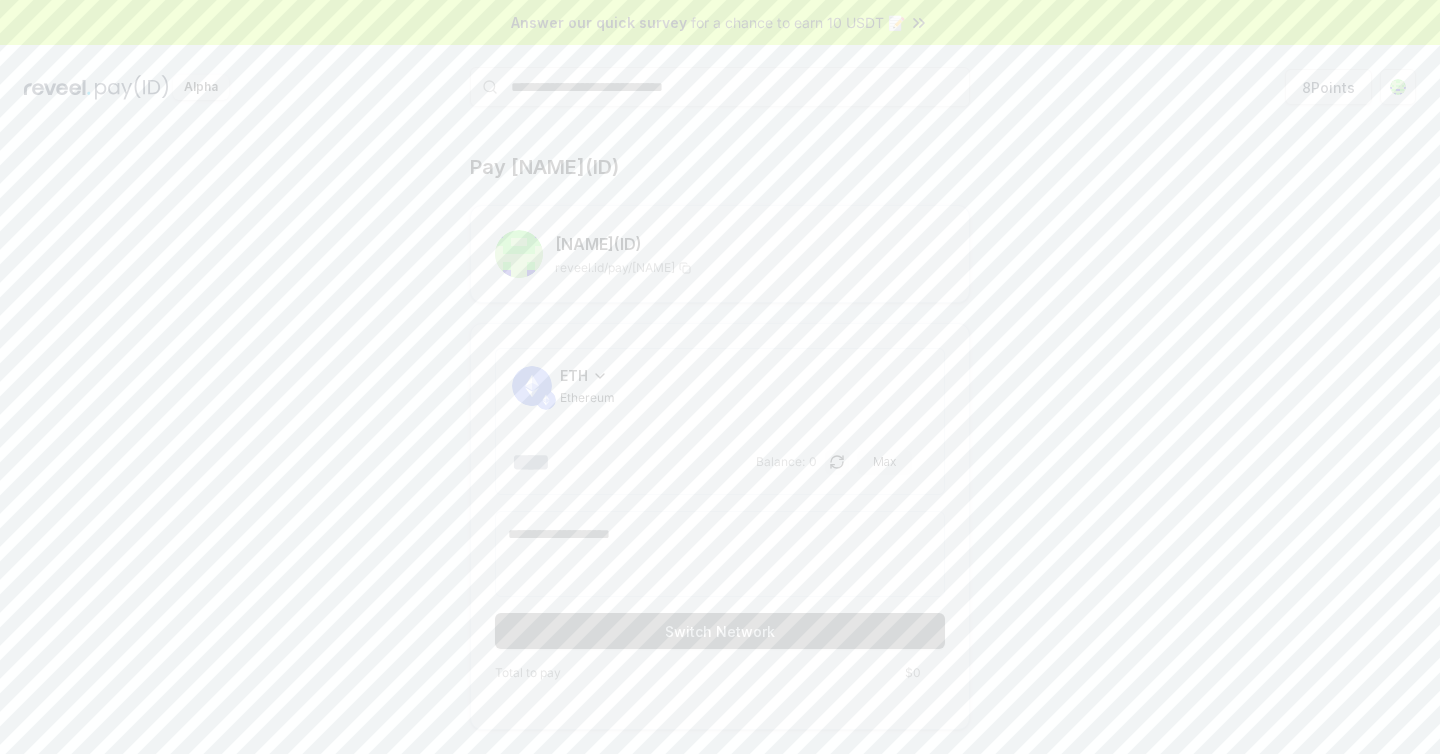 click on "Switch Network" at bounding box center [720, 631] 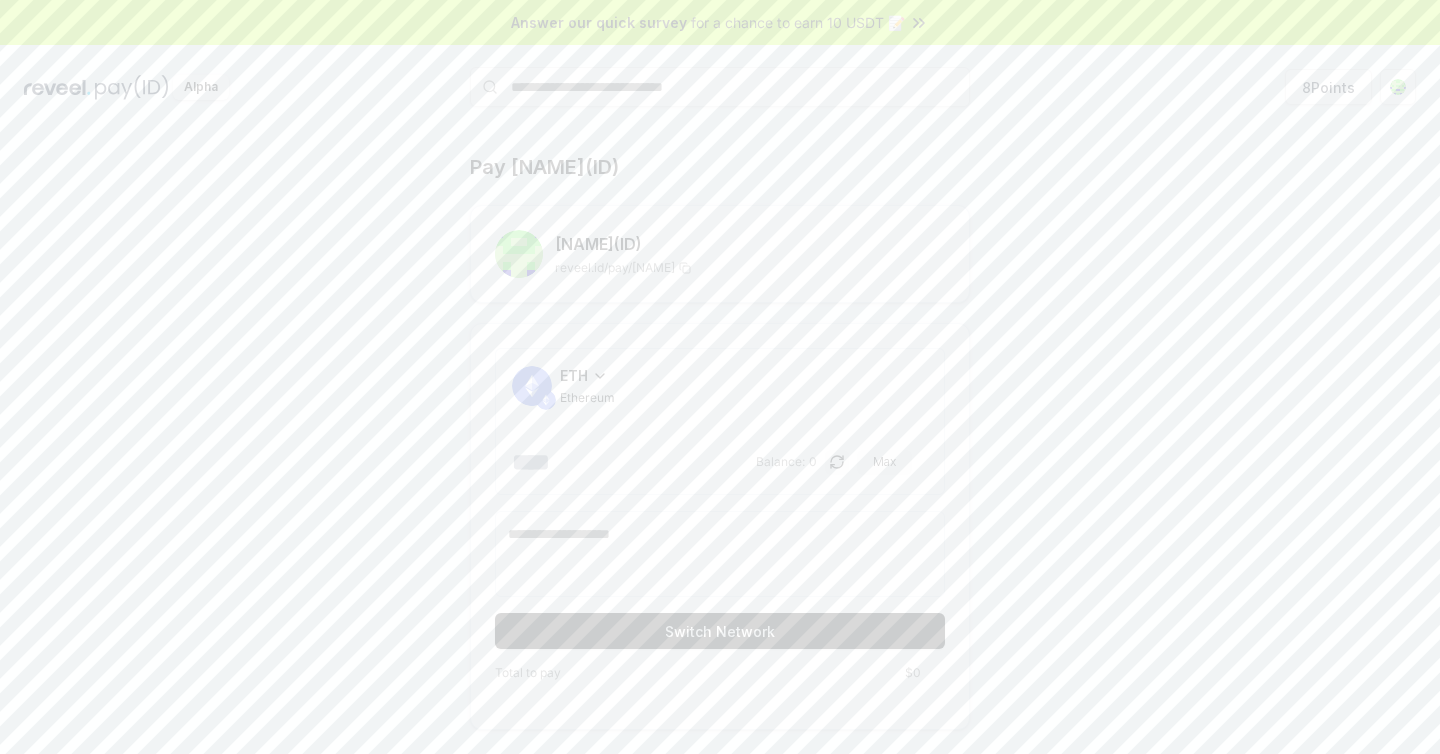 scroll, scrollTop: 57, scrollLeft: 0, axis: vertical 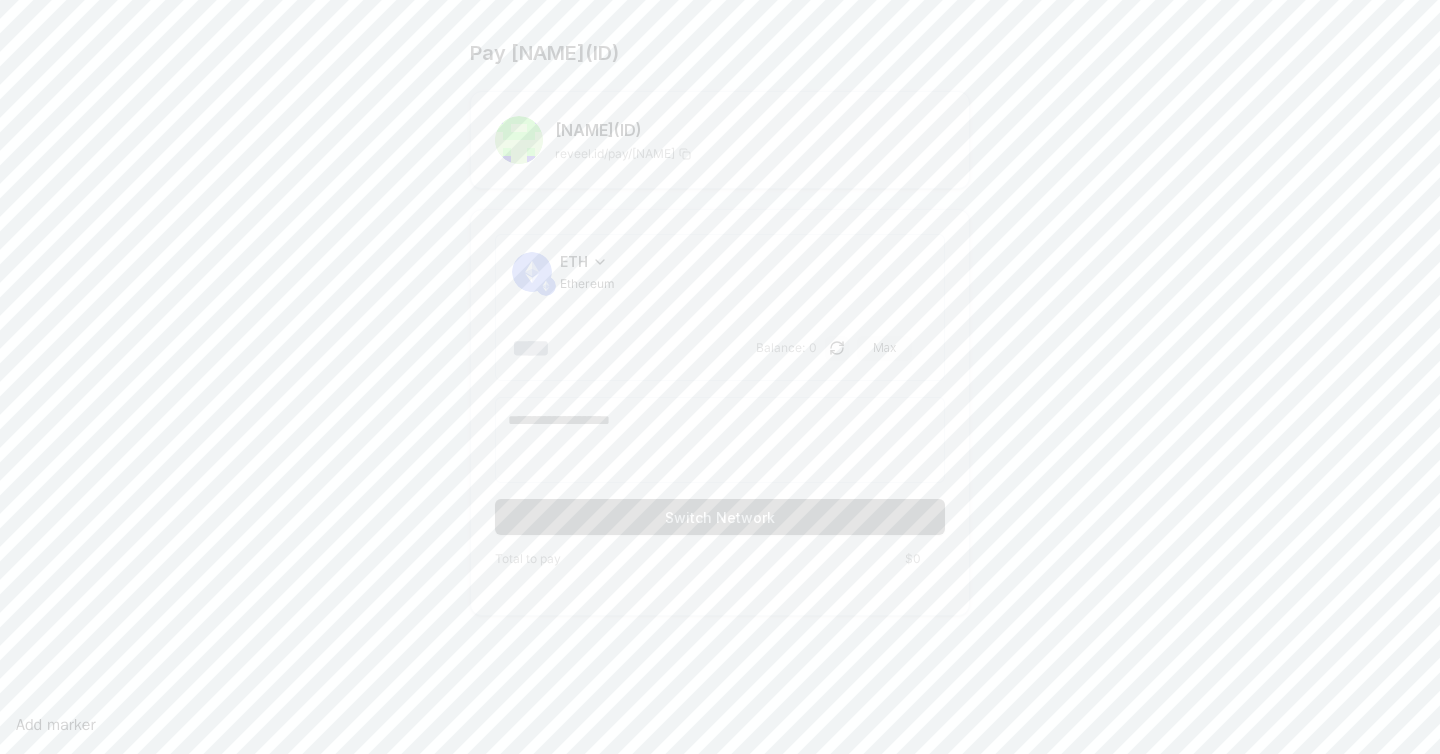 click on "Switch Network" at bounding box center (720, 517) 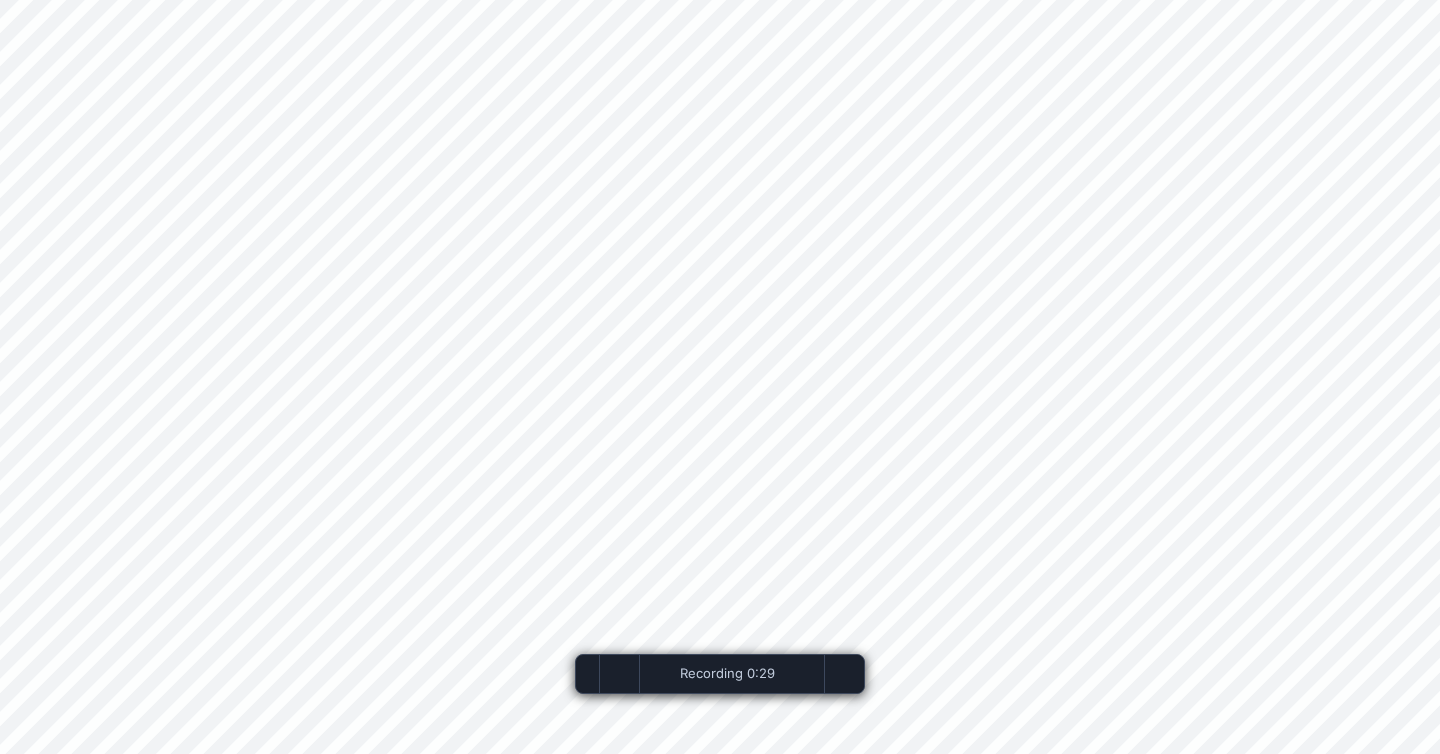 scroll, scrollTop: 0, scrollLeft: 0, axis: both 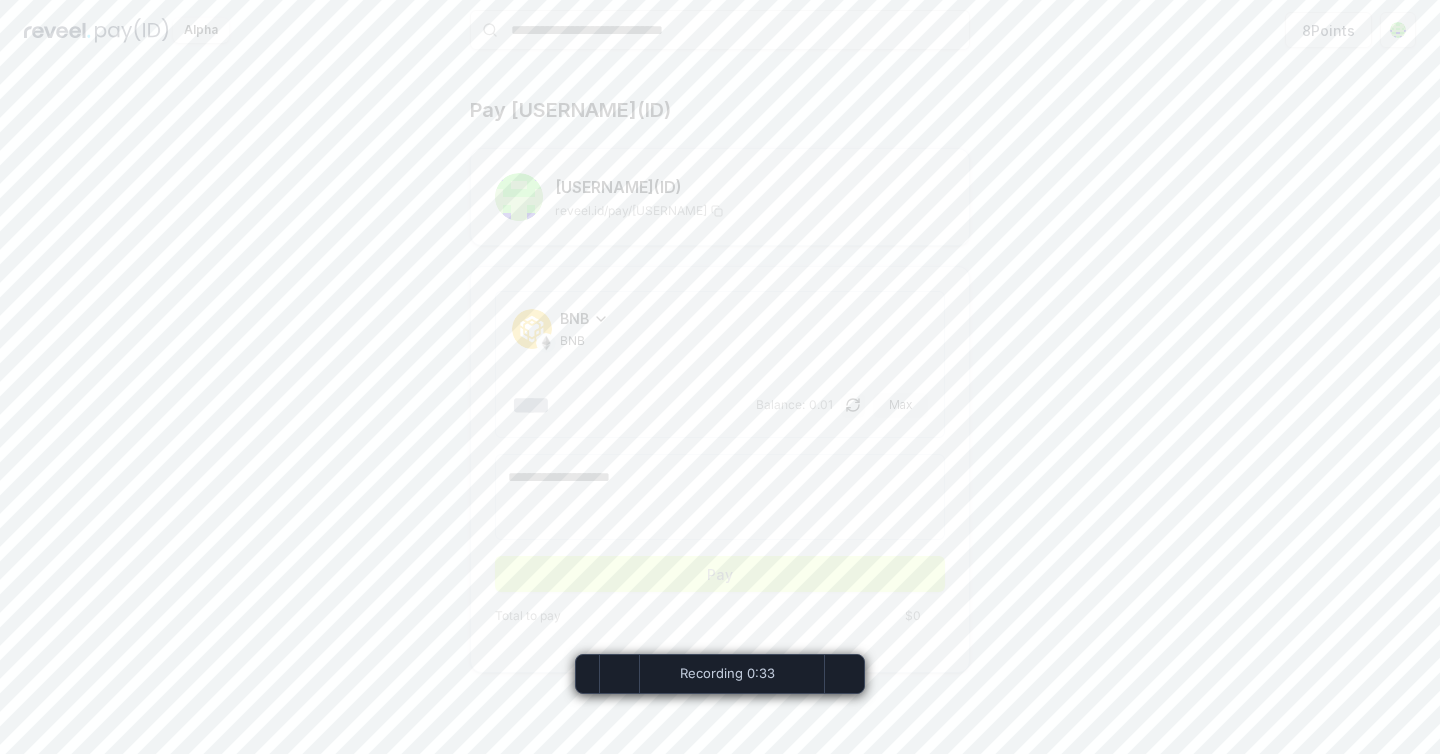 click 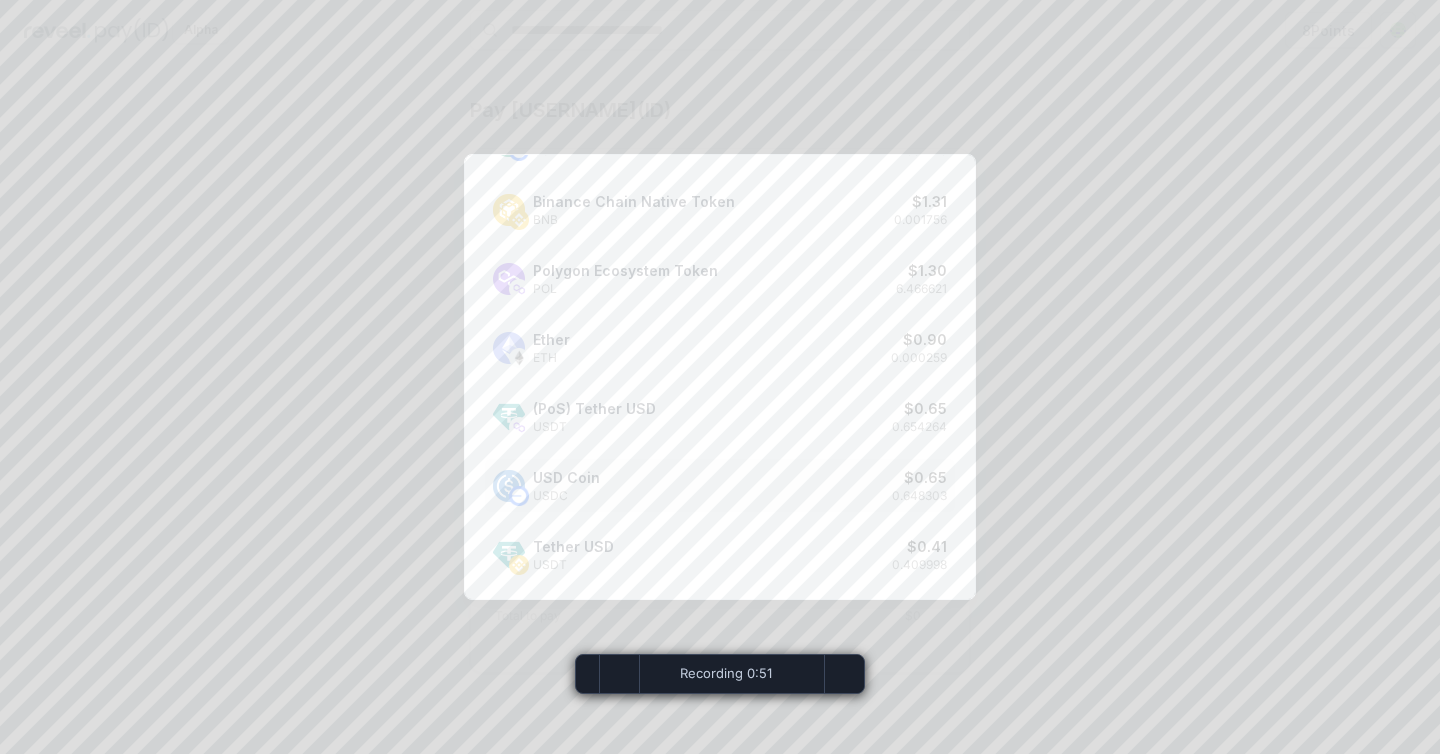 scroll, scrollTop: 438, scrollLeft: 0, axis: vertical 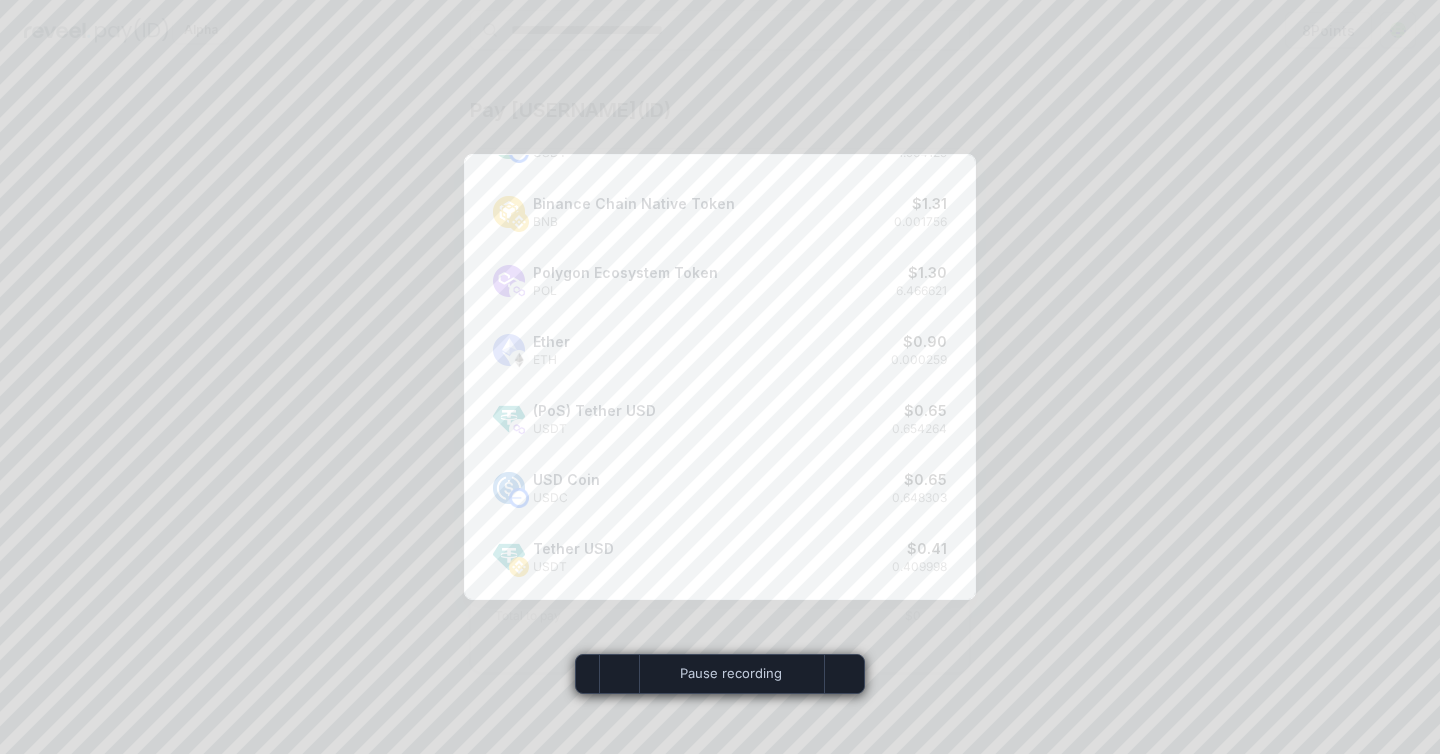 click on "Pause recording" at bounding box center (731, 674) 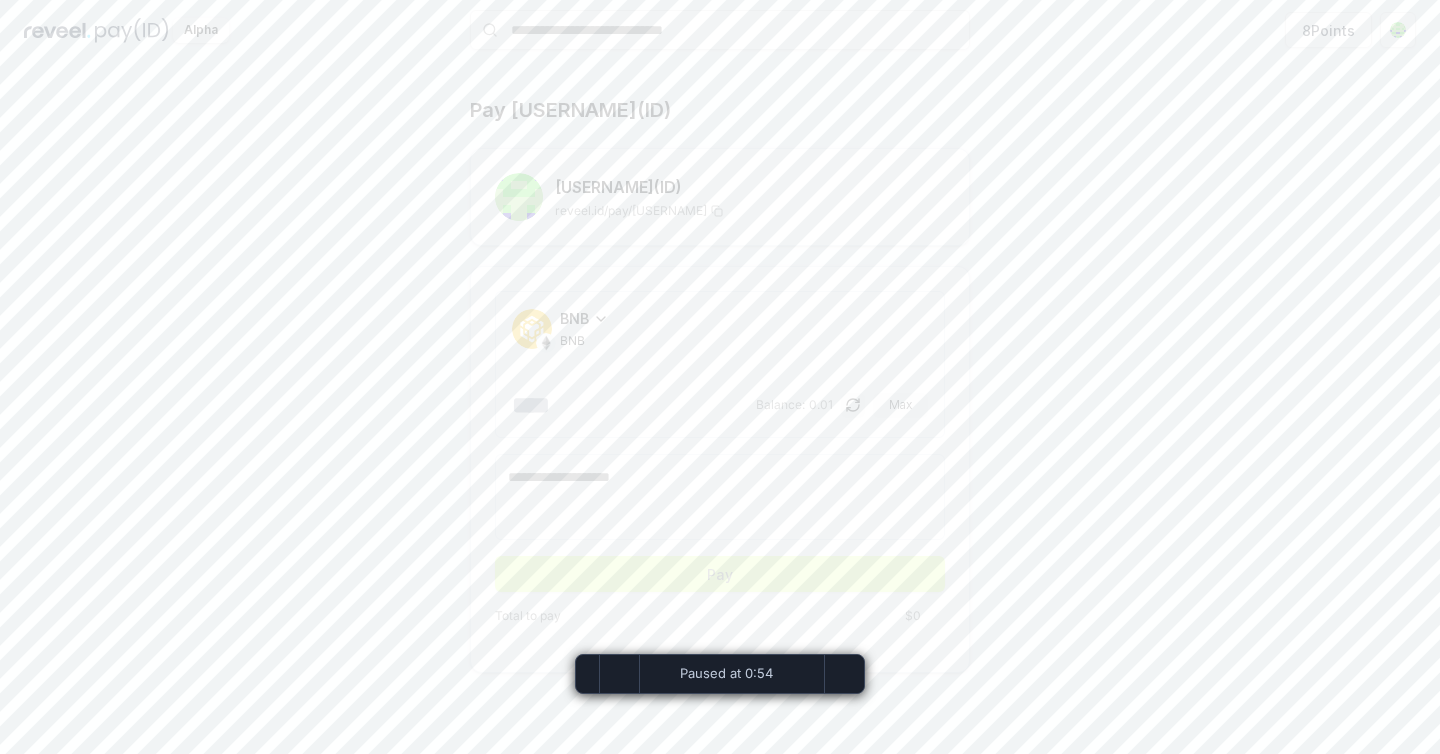click on "End recording" at bounding box center [844, 674] 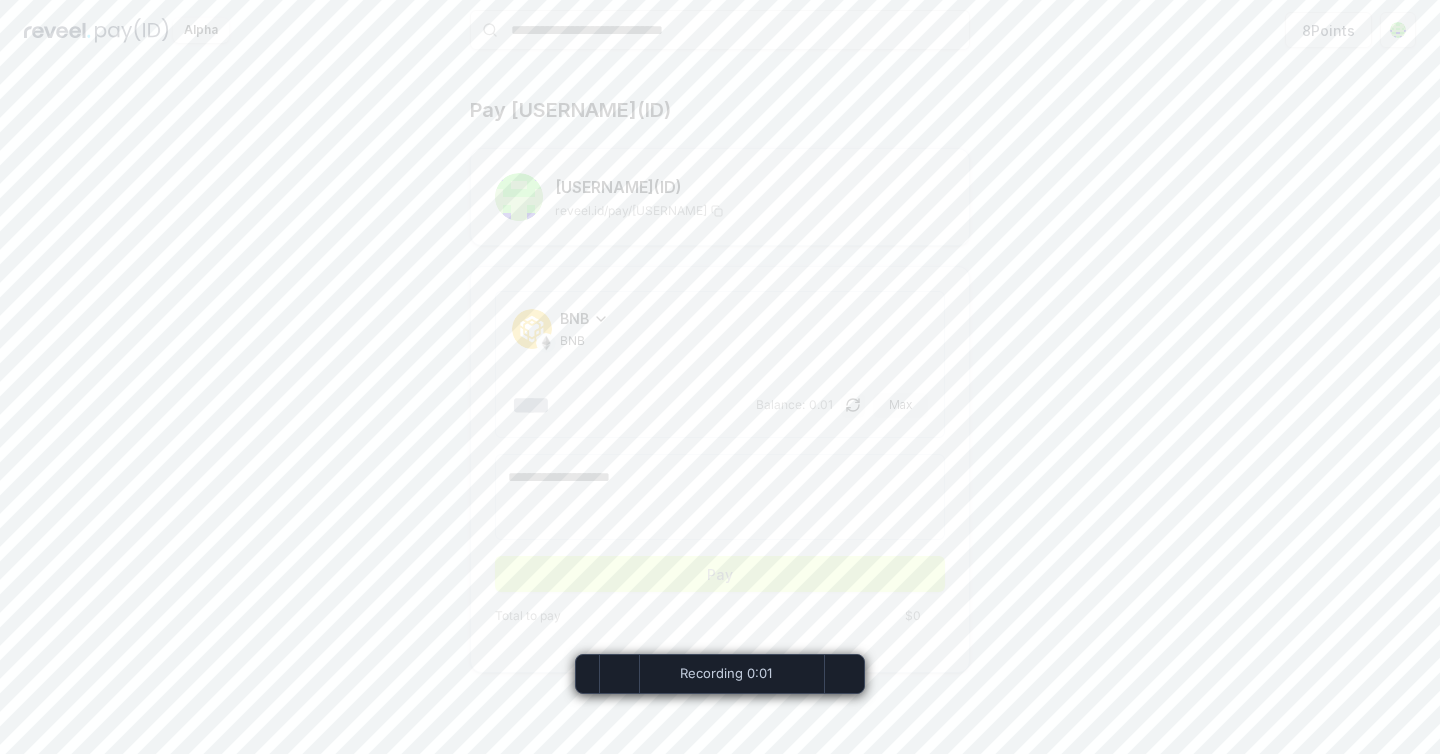 click on "BNB" at bounding box center [574, 318] 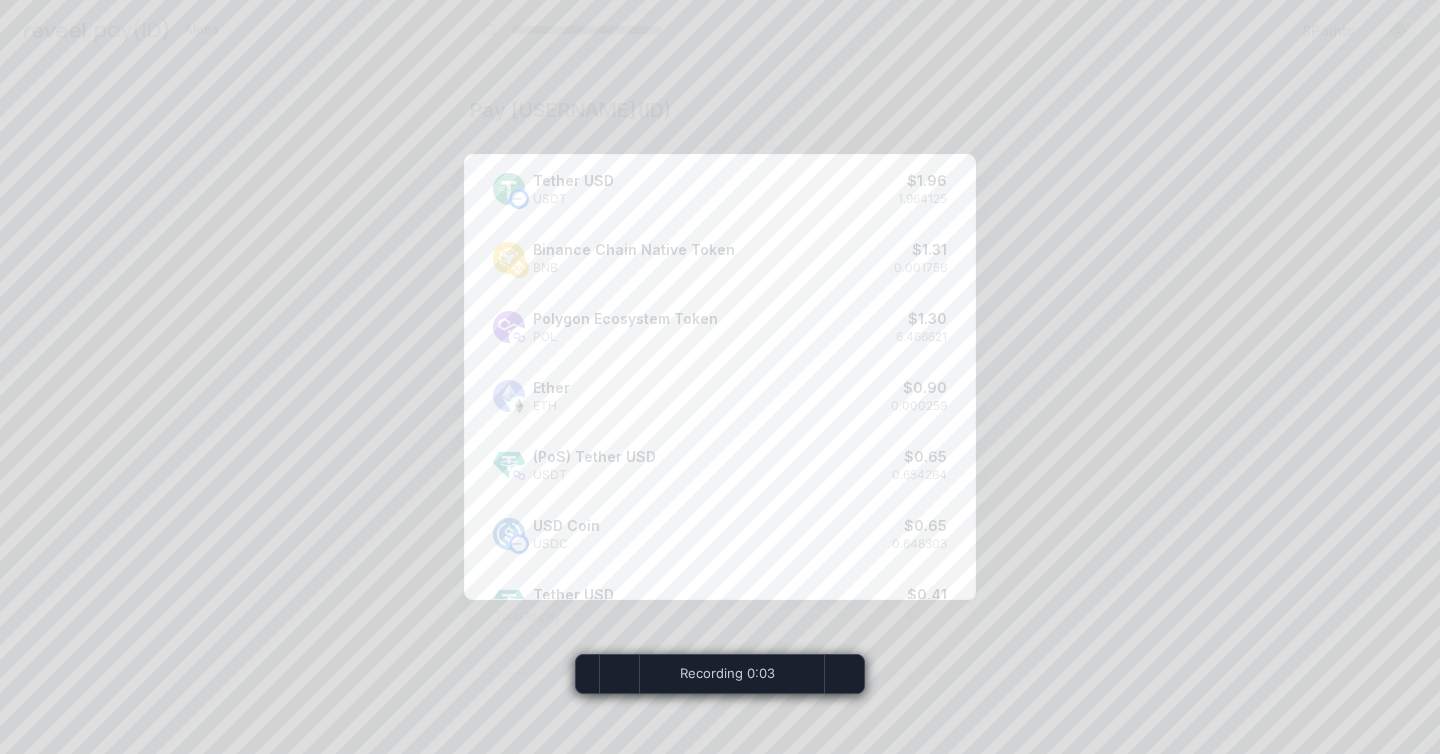 scroll, scrollTop: 432, scrollLeft: 0, axis: vertical 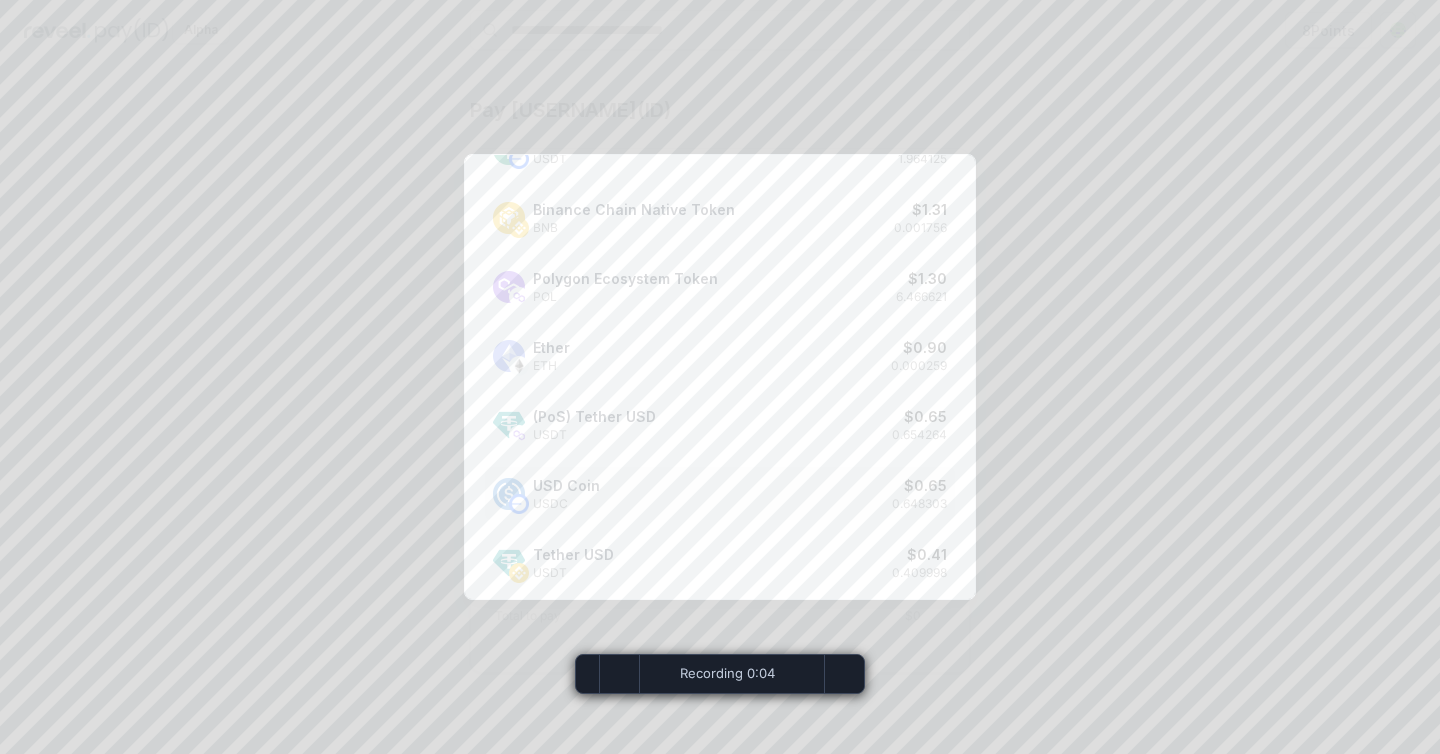 click on "USD Coin USDC $ 0.65 0.648303" at bounding box center (720, 493) 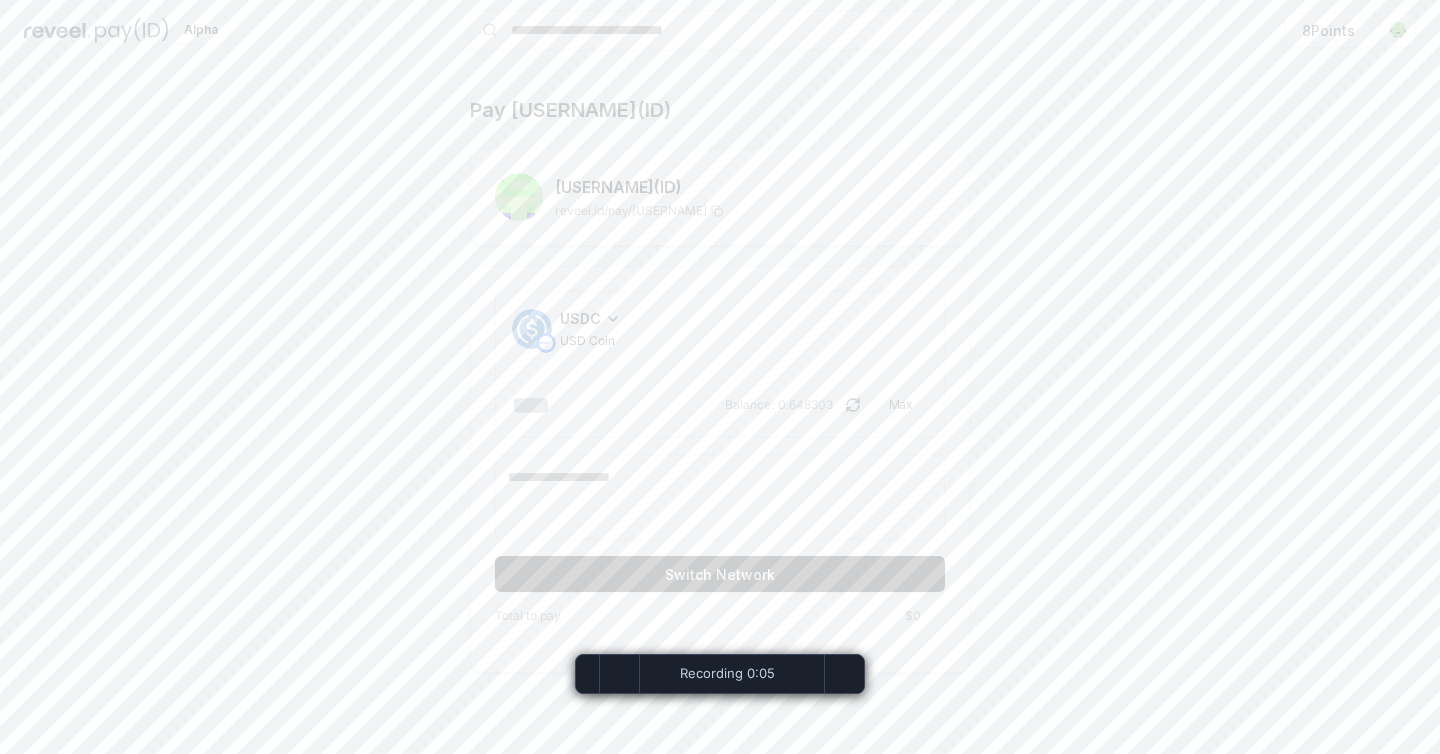 click at bounding box center (616, 405) 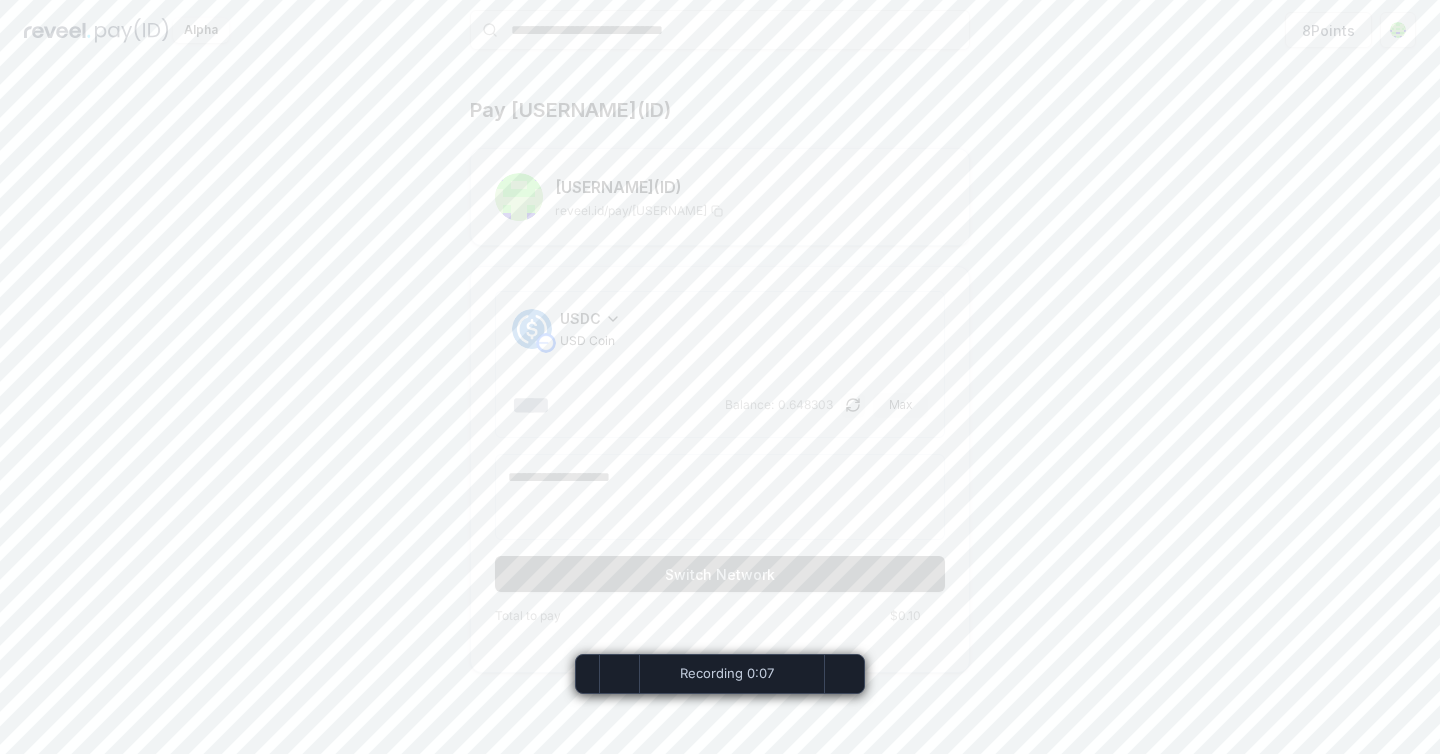 type on "***" 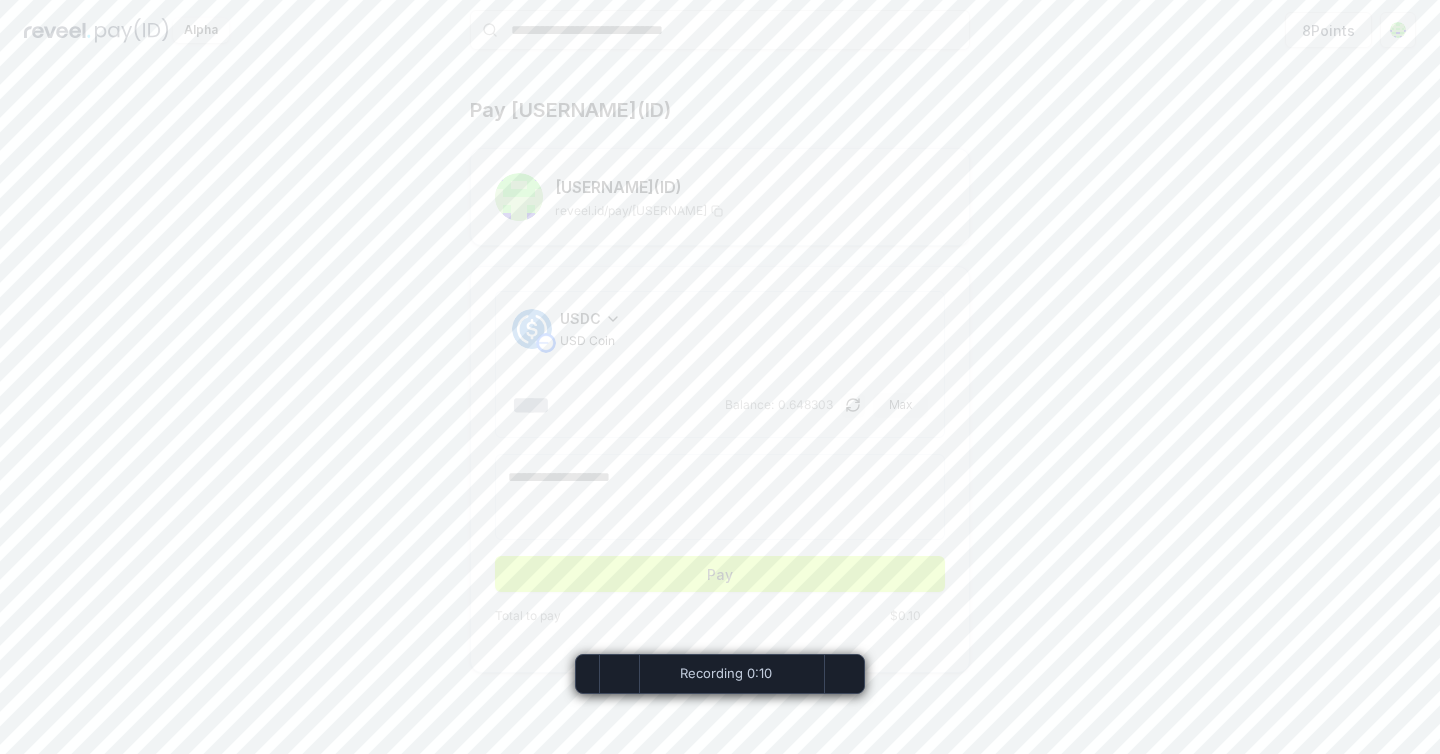 click on "***" at bounding box center (616, 405) 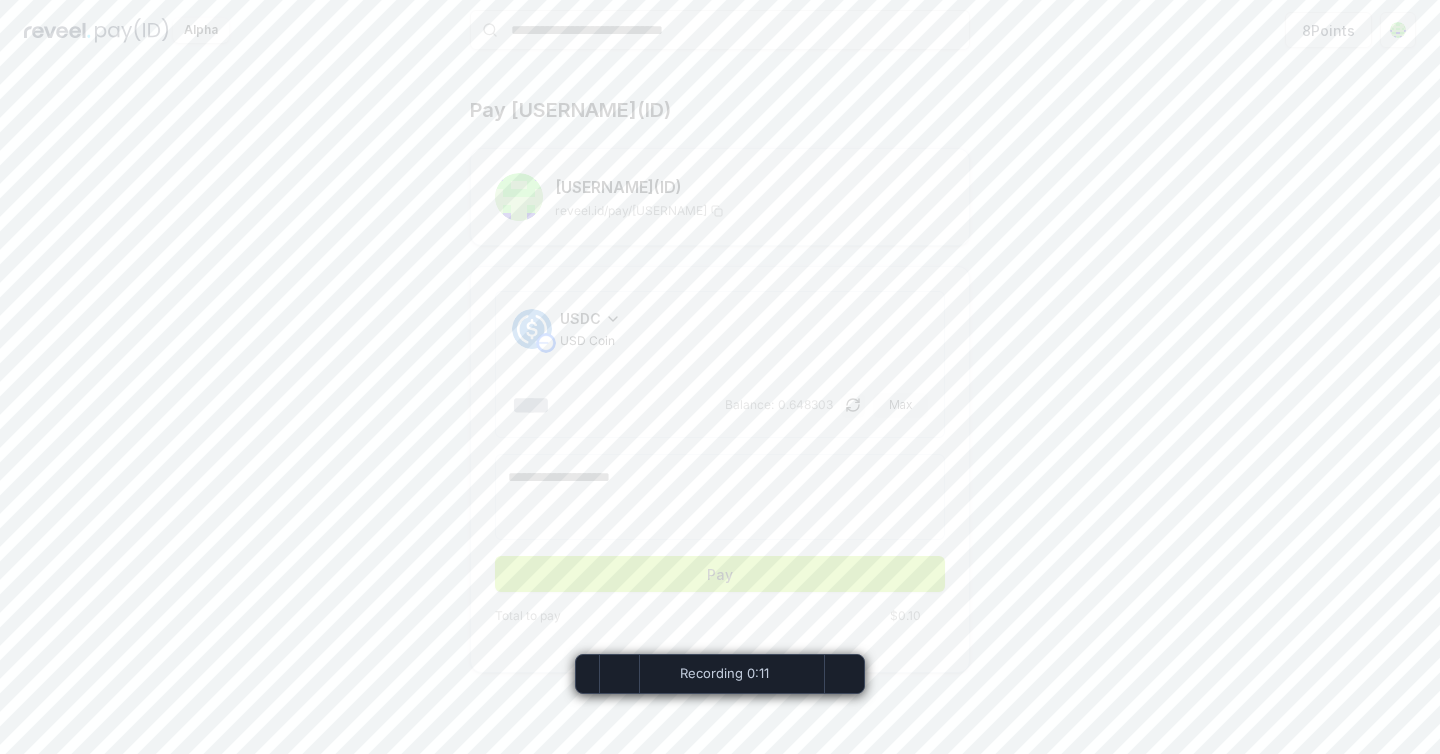 click on "Pay" at bounding box center (720, 574) 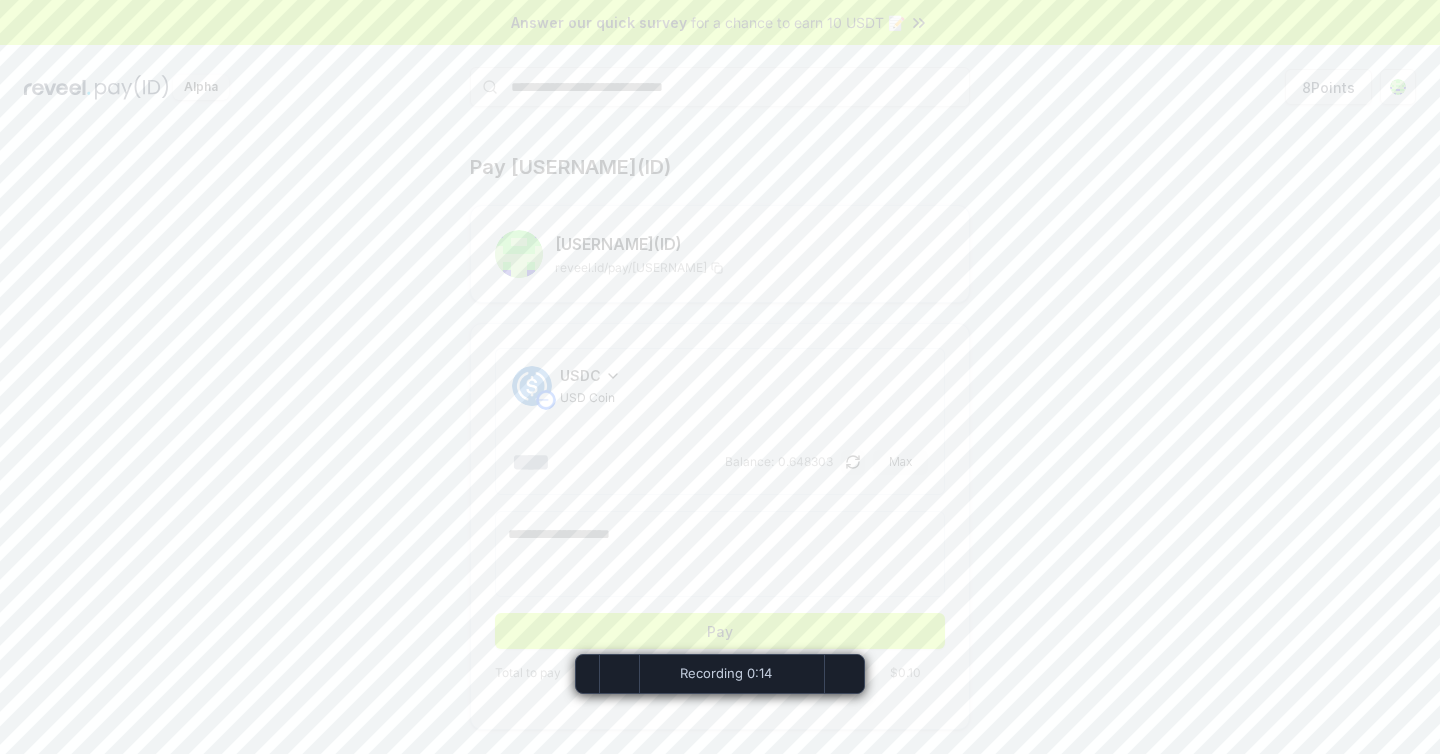 scroll, scrollTop: 57, scrollLeft: 0, axis: vertical 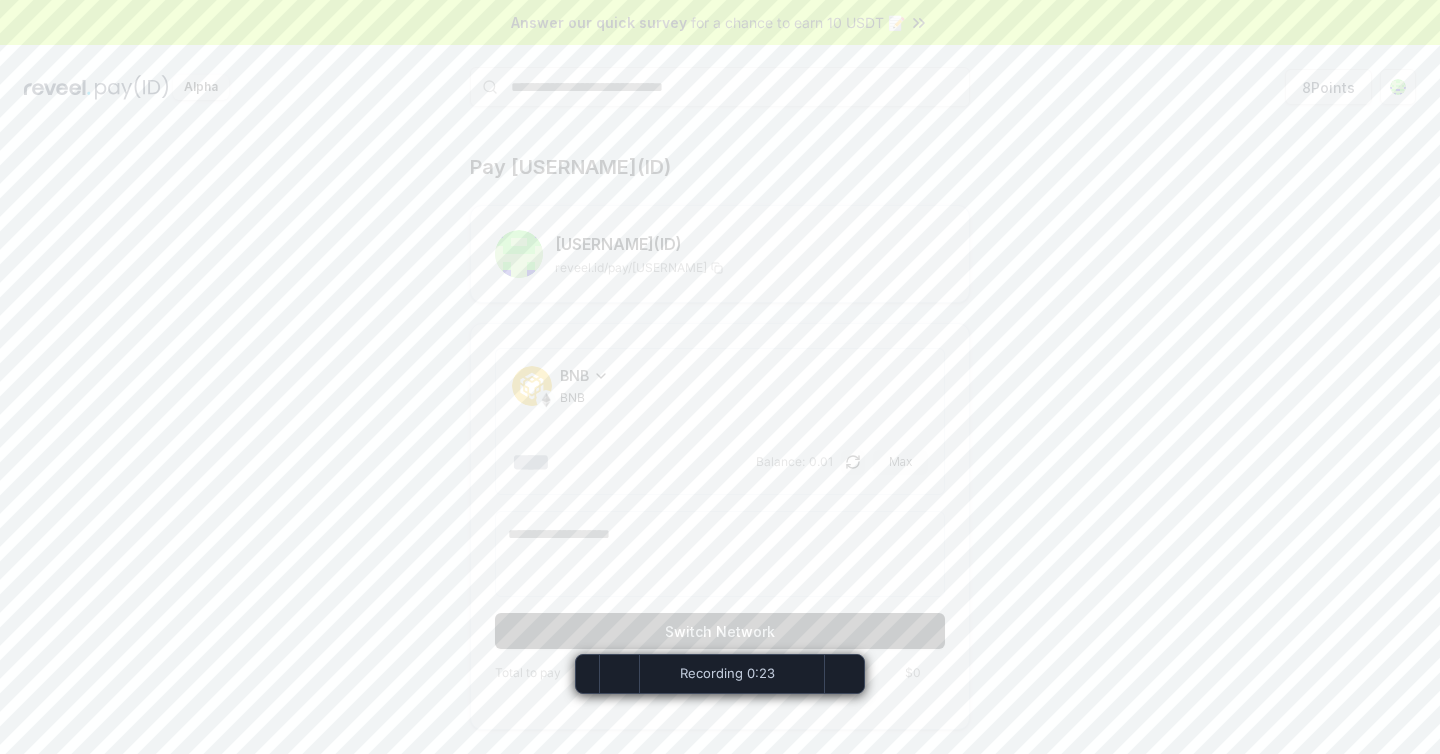 click on "BNB" at bounding box center [574, 375] 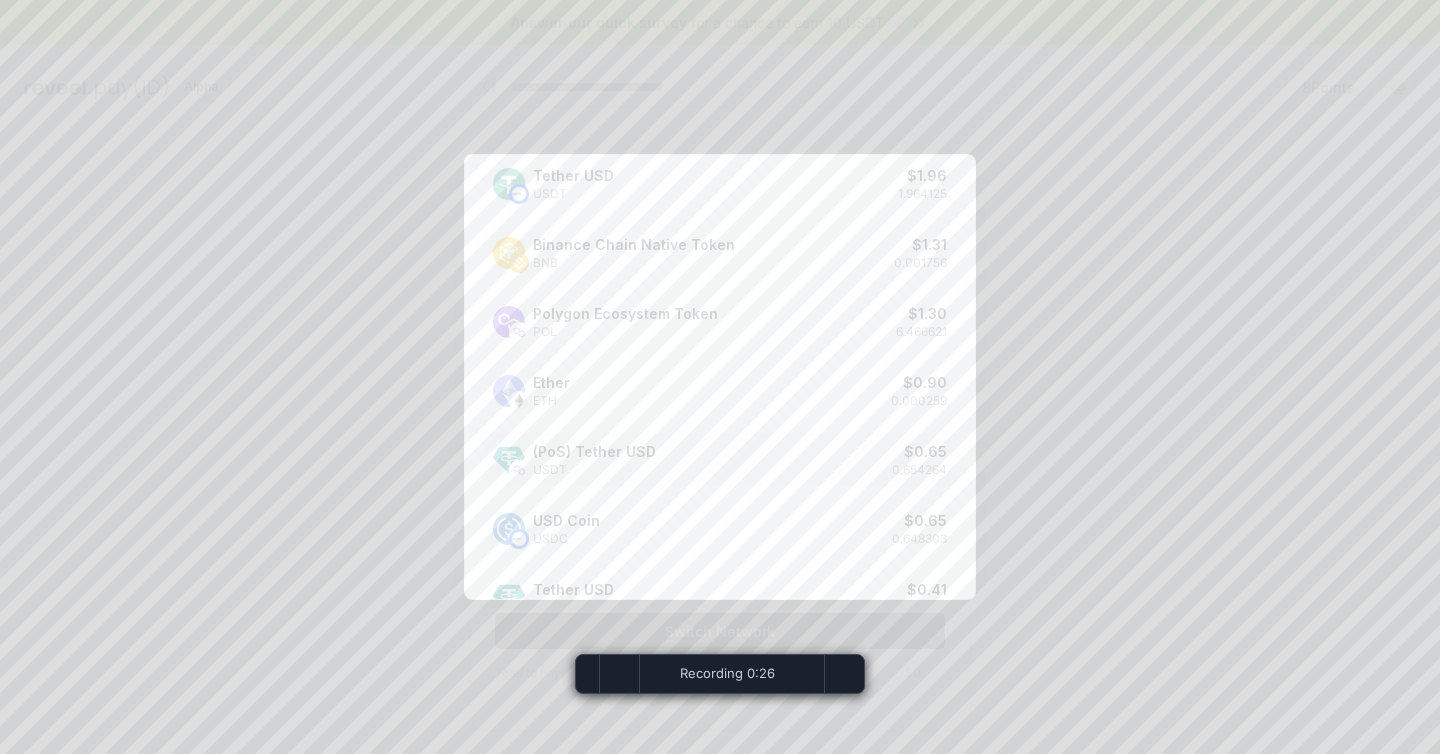 scroll, scrollTop: 409, scrollLeft: 0, axis: vertical 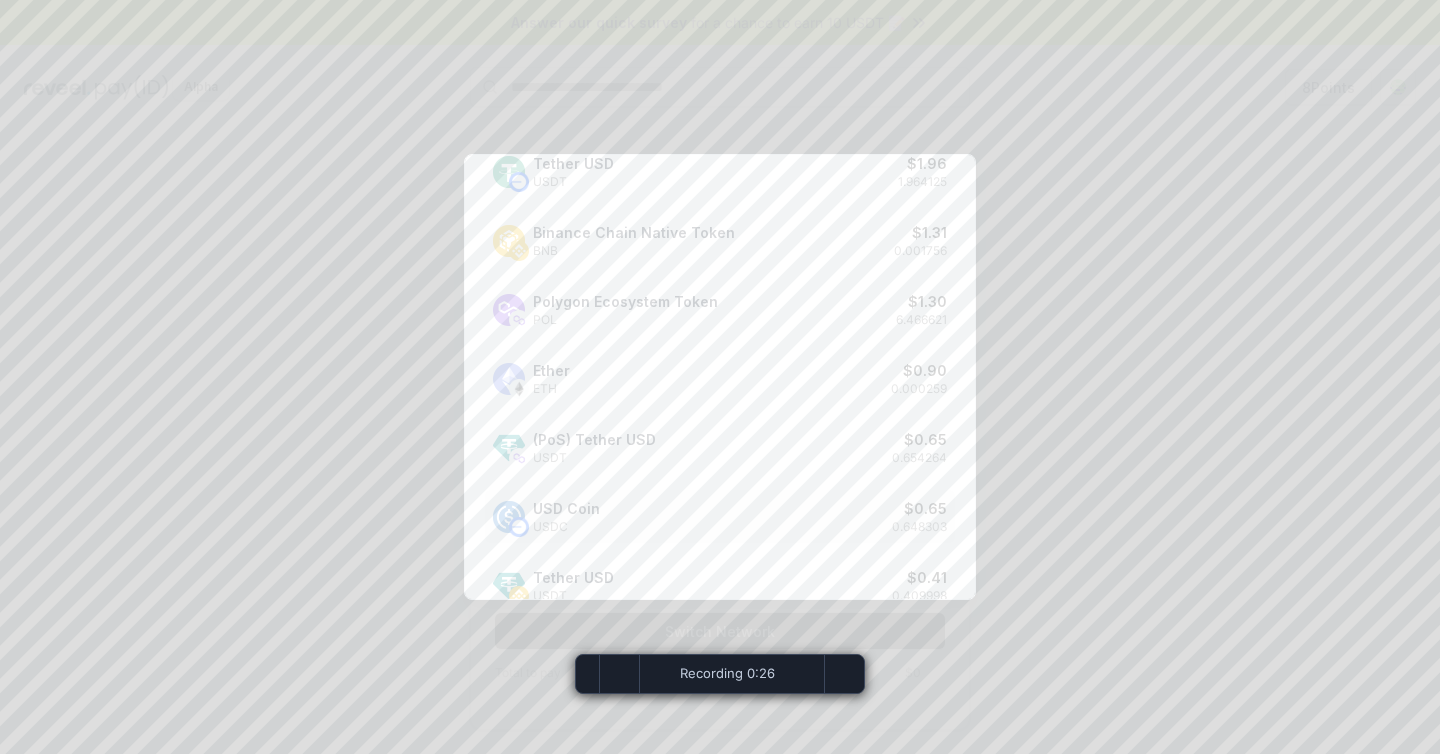 click on "USD Coin USDC $ 0.65 0.648303" at bounding box center (720, 516) 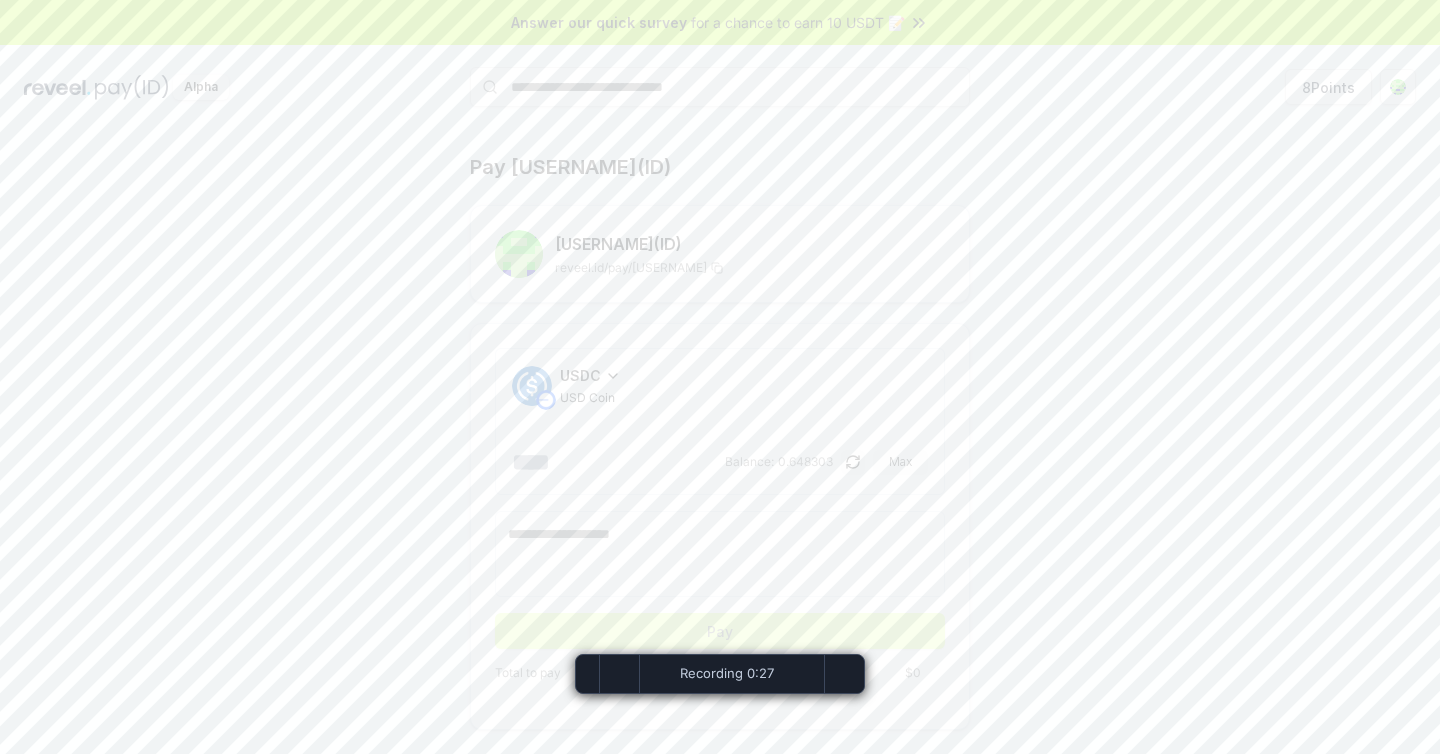 click at bounding box center [616, 462] 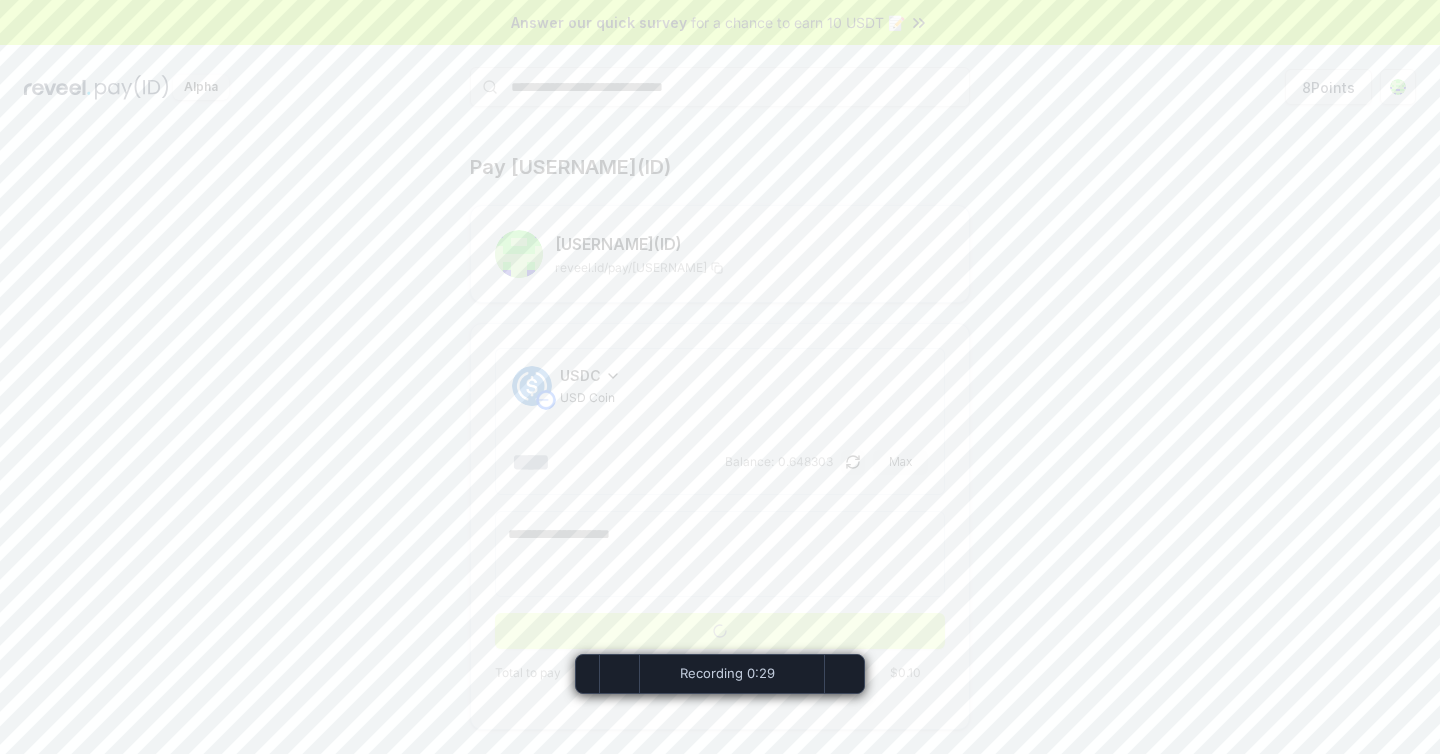 scroll, scrollTop: 57, scrollLeft: 0, axis: vertical 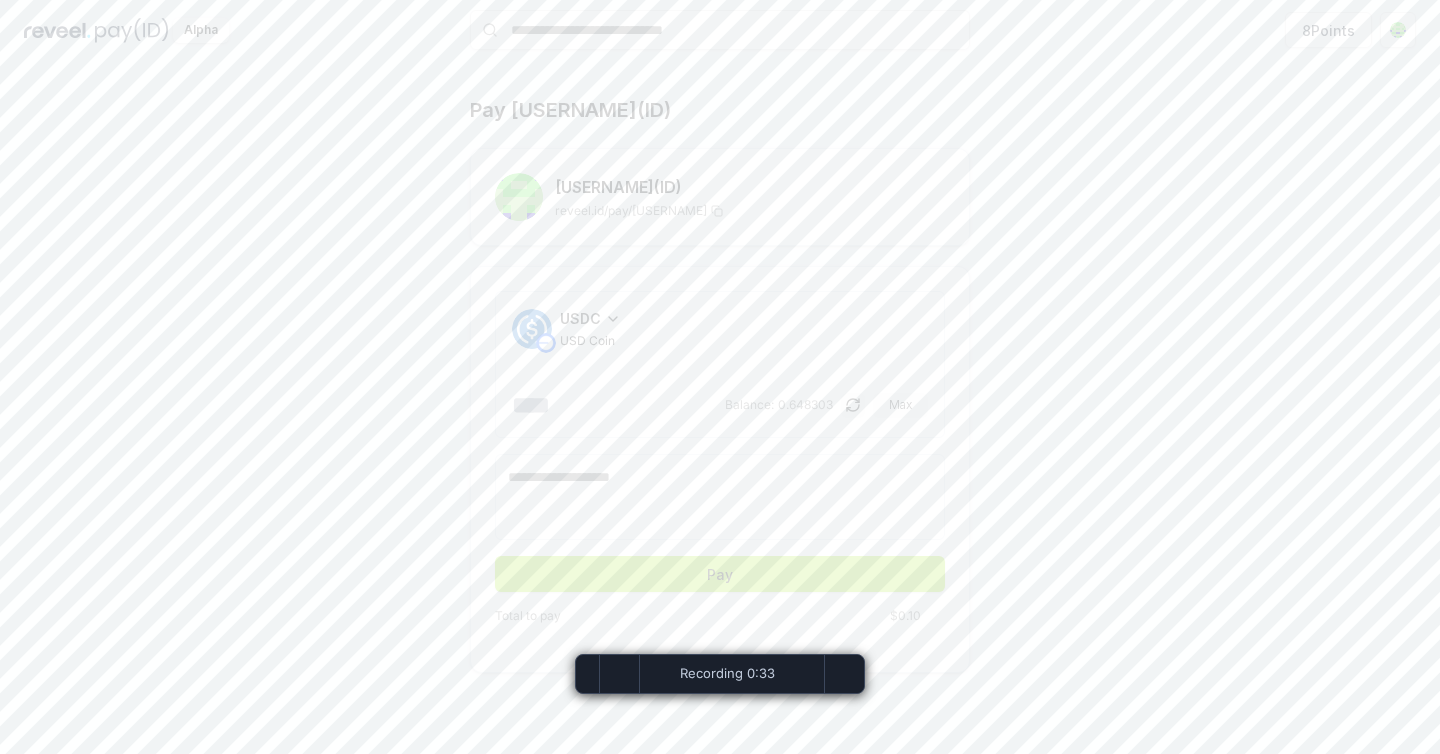 type on "***" 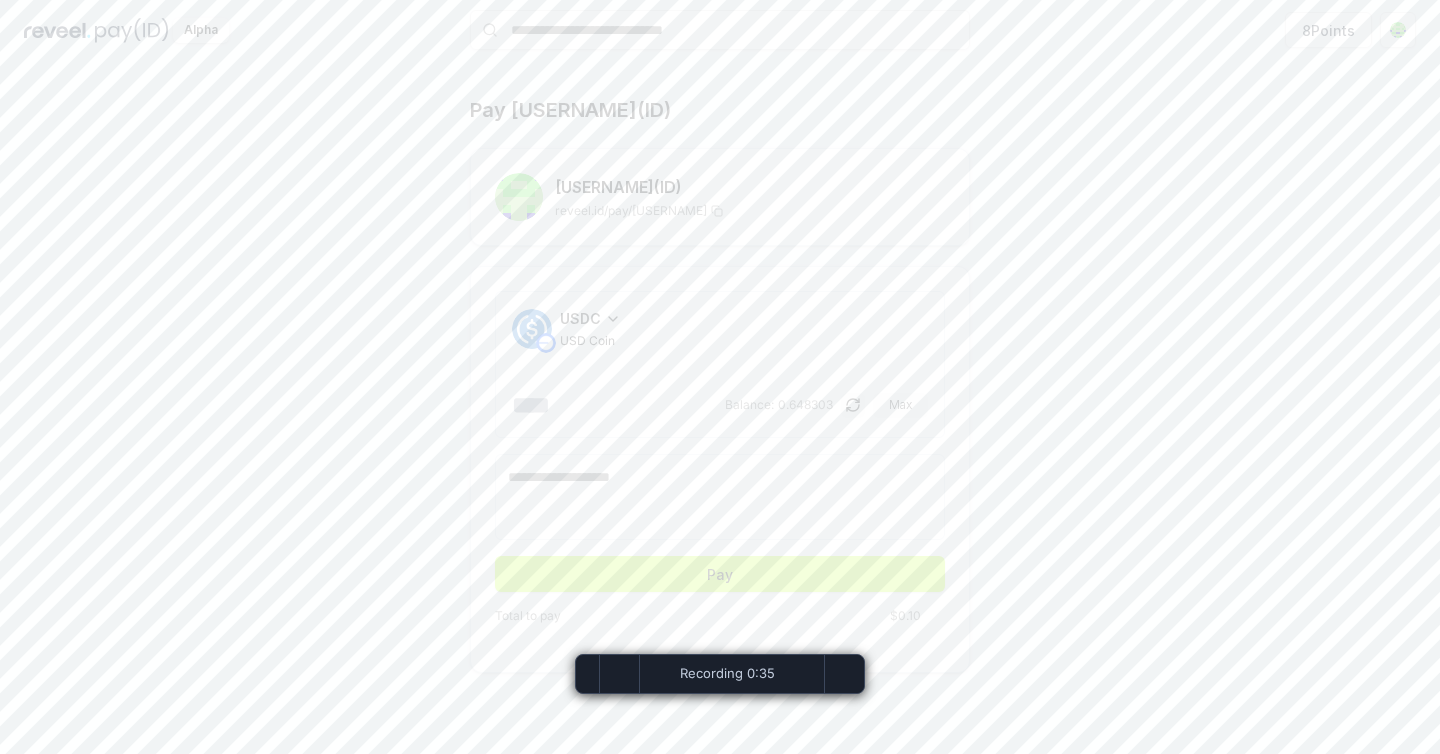 click at bounding box center [845, 674] 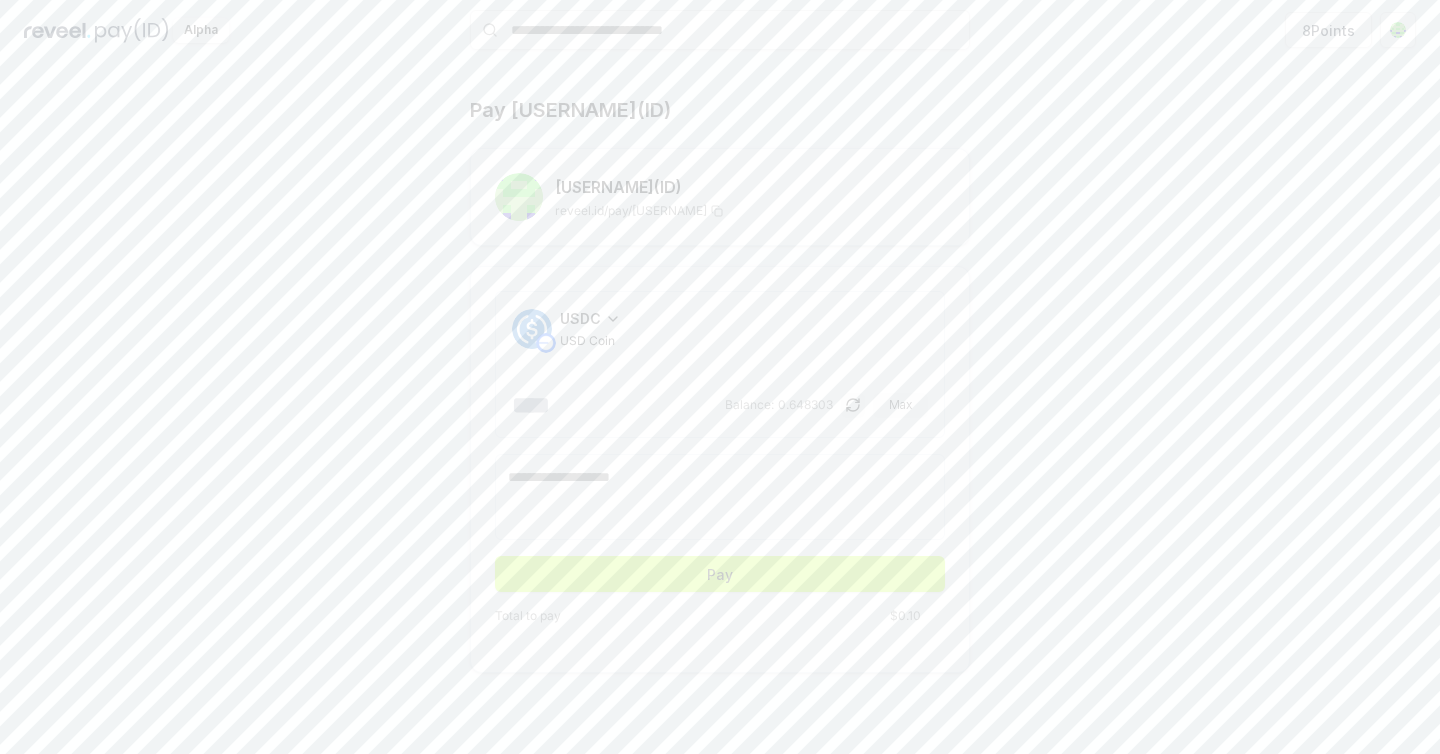 click on "Pay andree(ID) andree (ID) reveel.id/pay/andree USDC USD Coin *** Balance: 0.648303 Max Pay Total to pay $0.10" at bounding box center (720, 384) 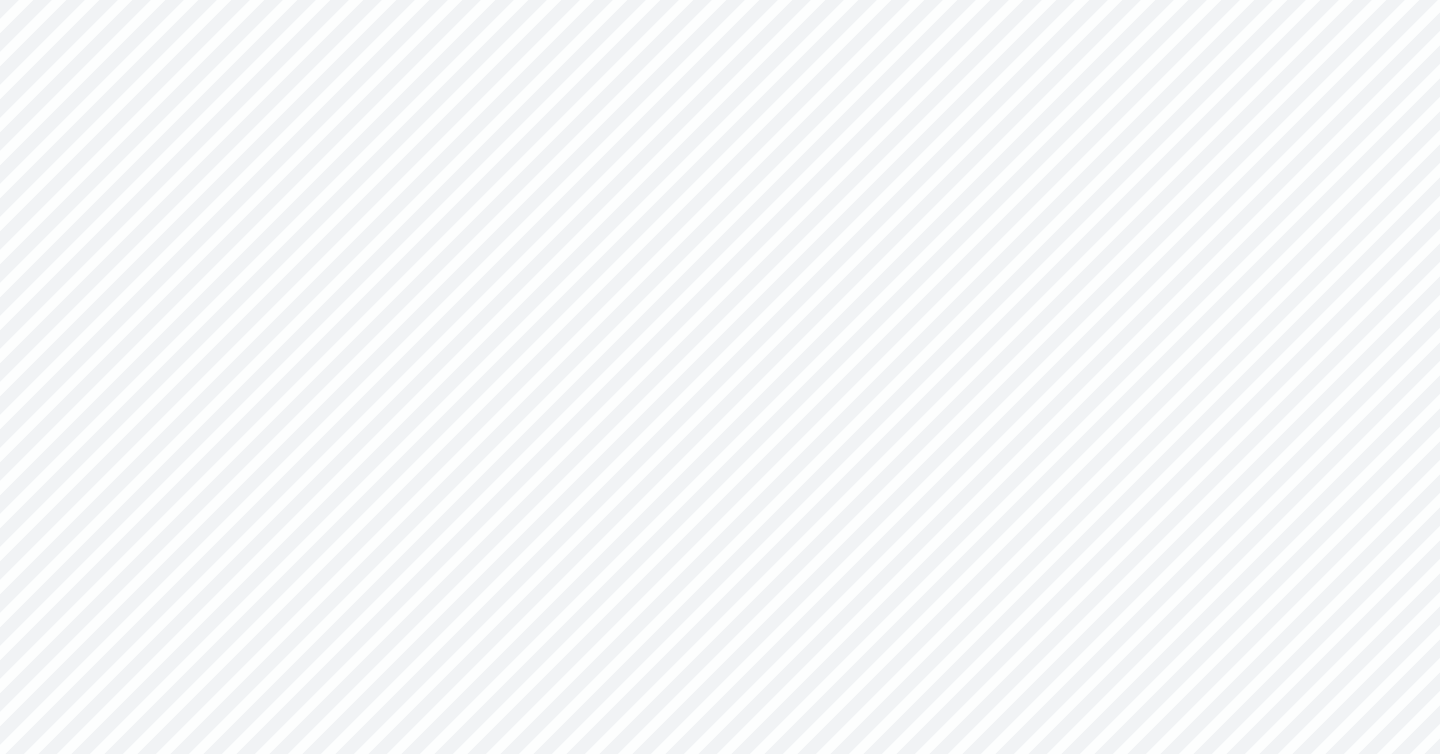 scroll, scrollTop: 0, scrollLeft: 0, axis: both 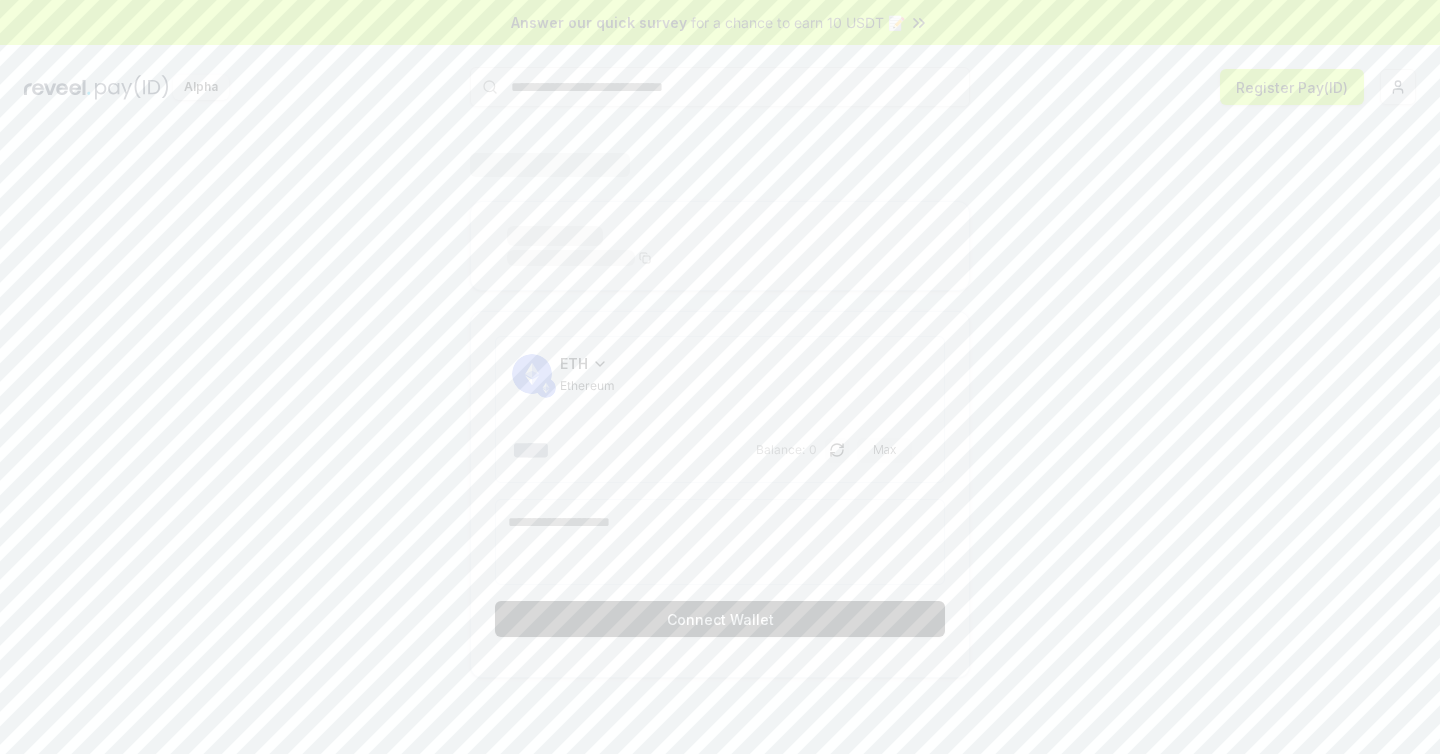 click on "ETH" at bounding box center [574, 363] 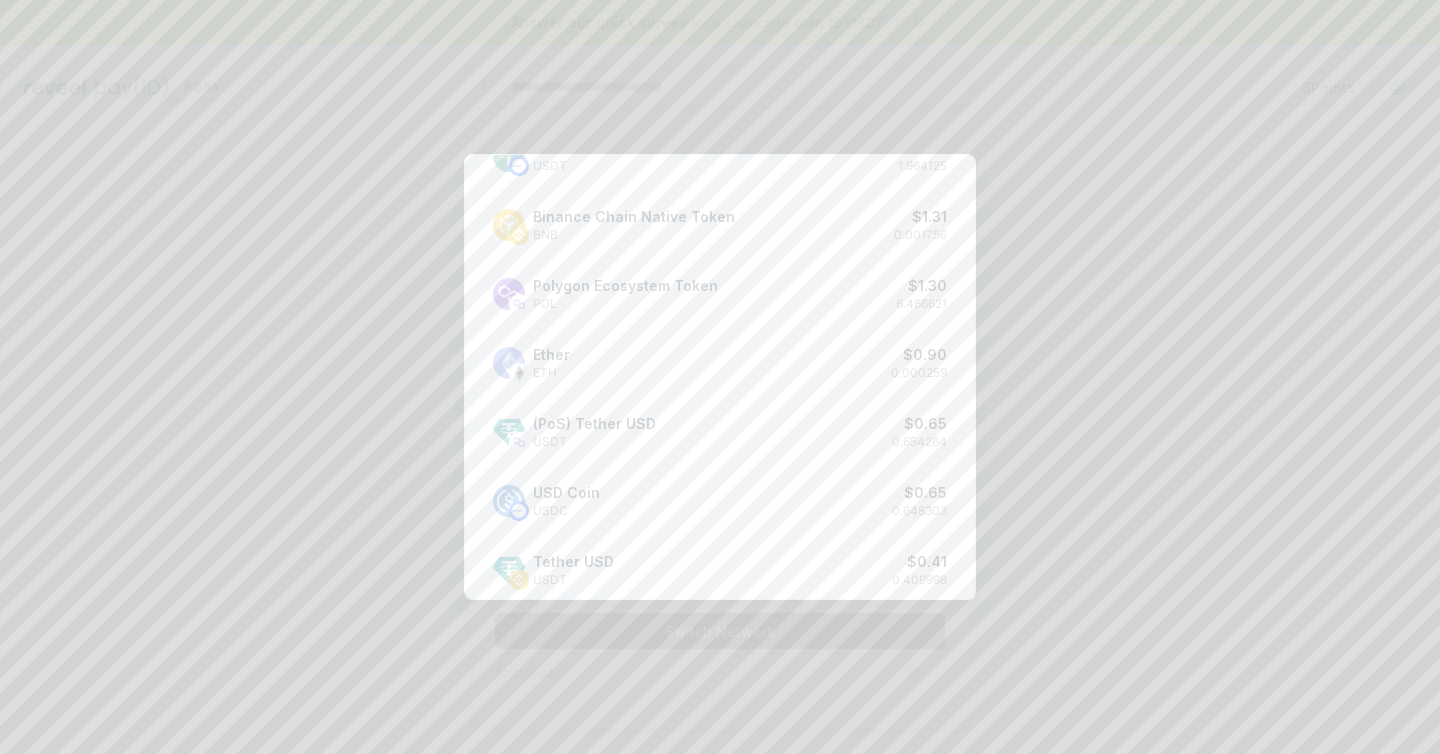 scroll, scrollTop: 487, scrollLeft: 0, axis: vertical 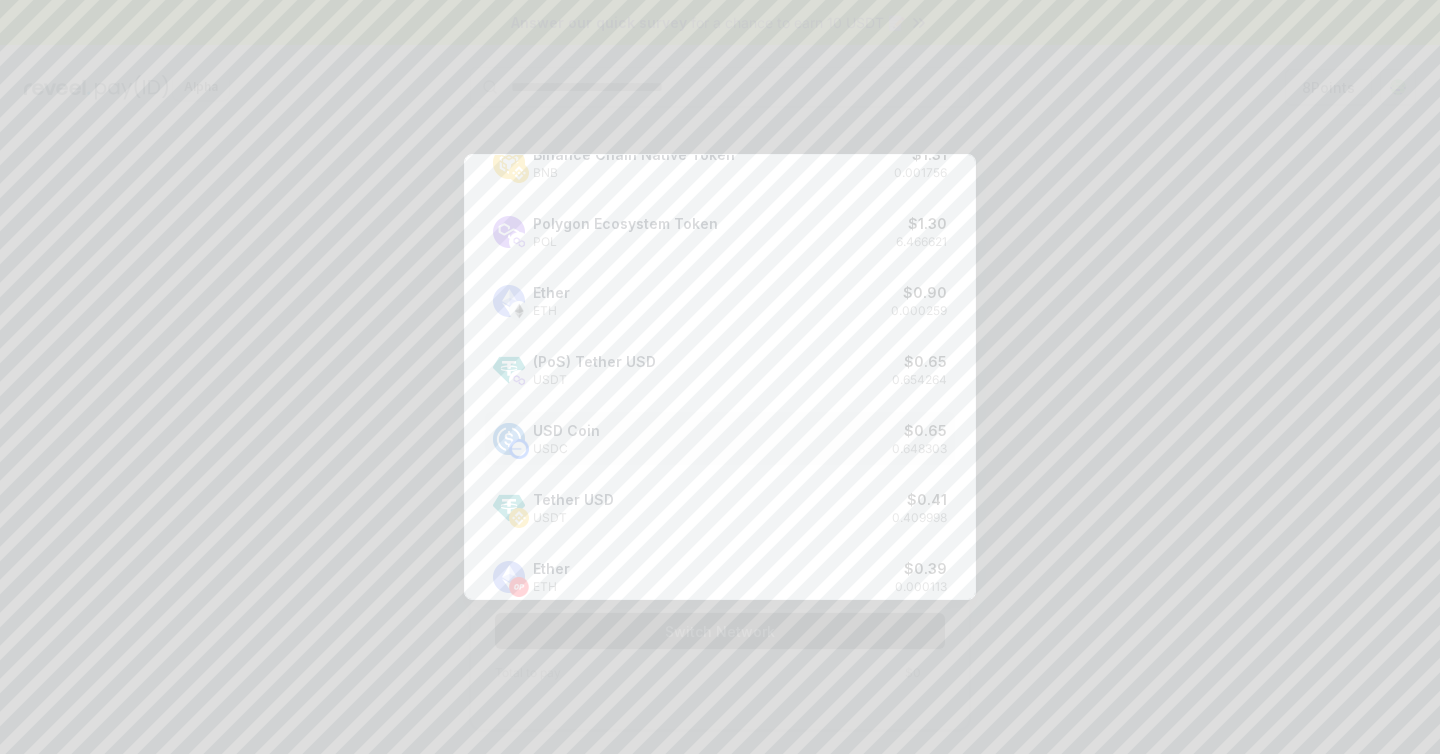 click on "USD Coin USDC $ 0.65 0.648303" at bounding box center (720, 438) 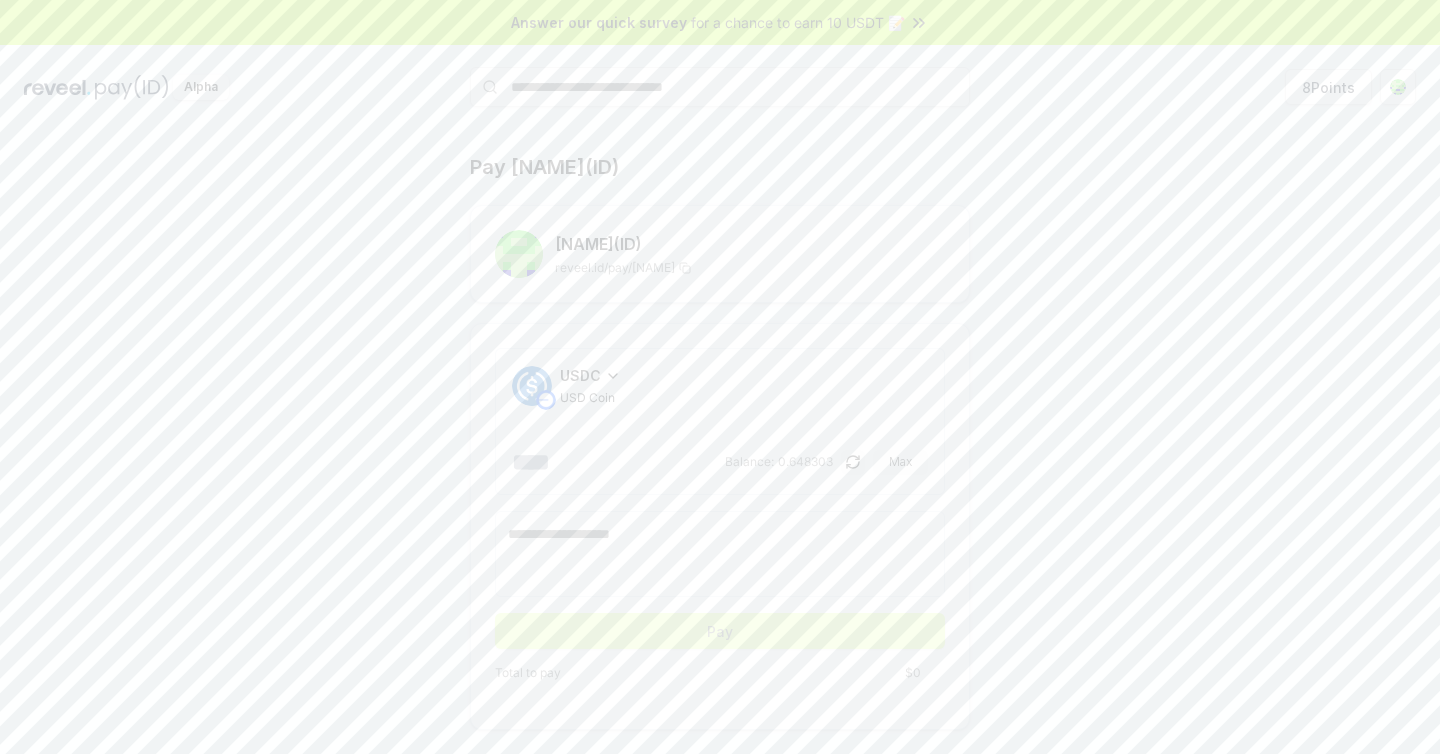 click at bounding box center (616, 462) 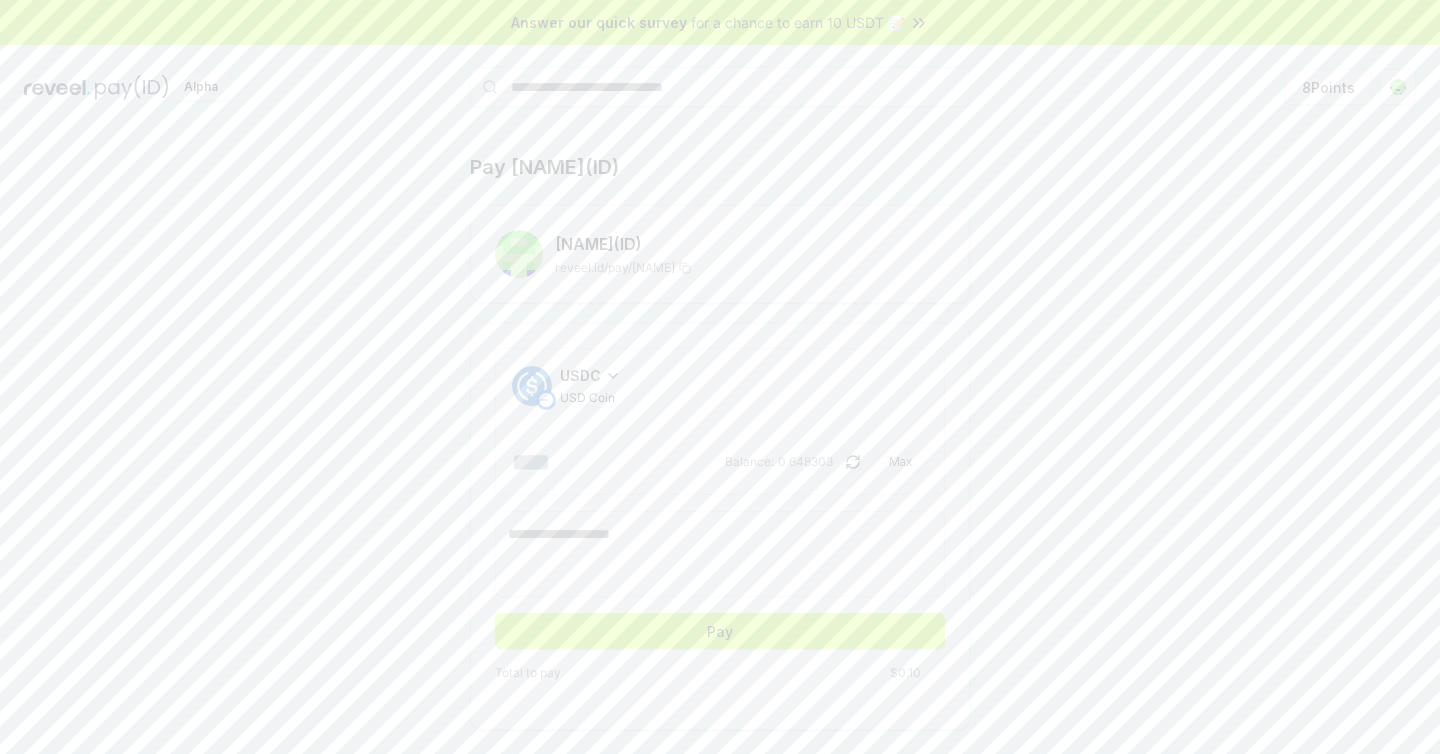 scroll, scrollTop: 57, scrollLeft: 0, axis: vertical 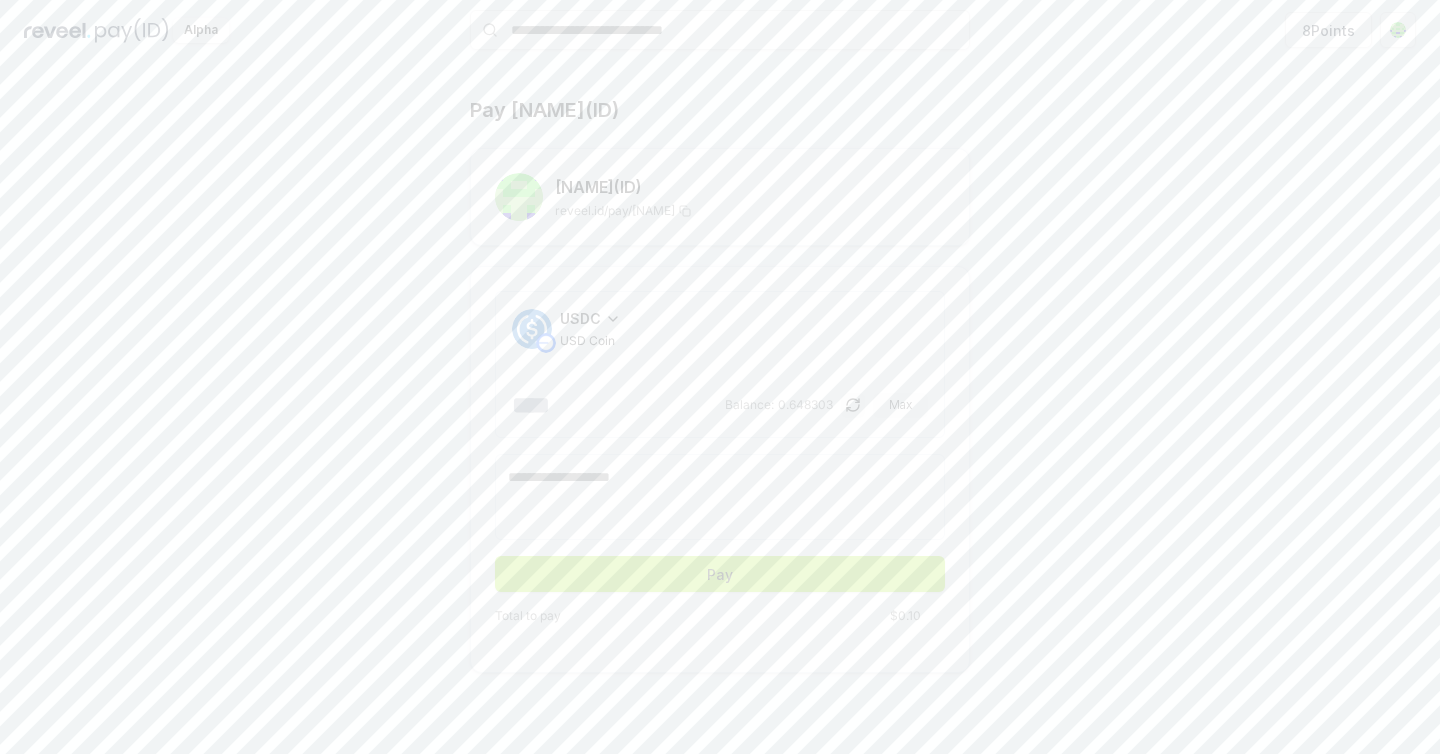 type on "***" 